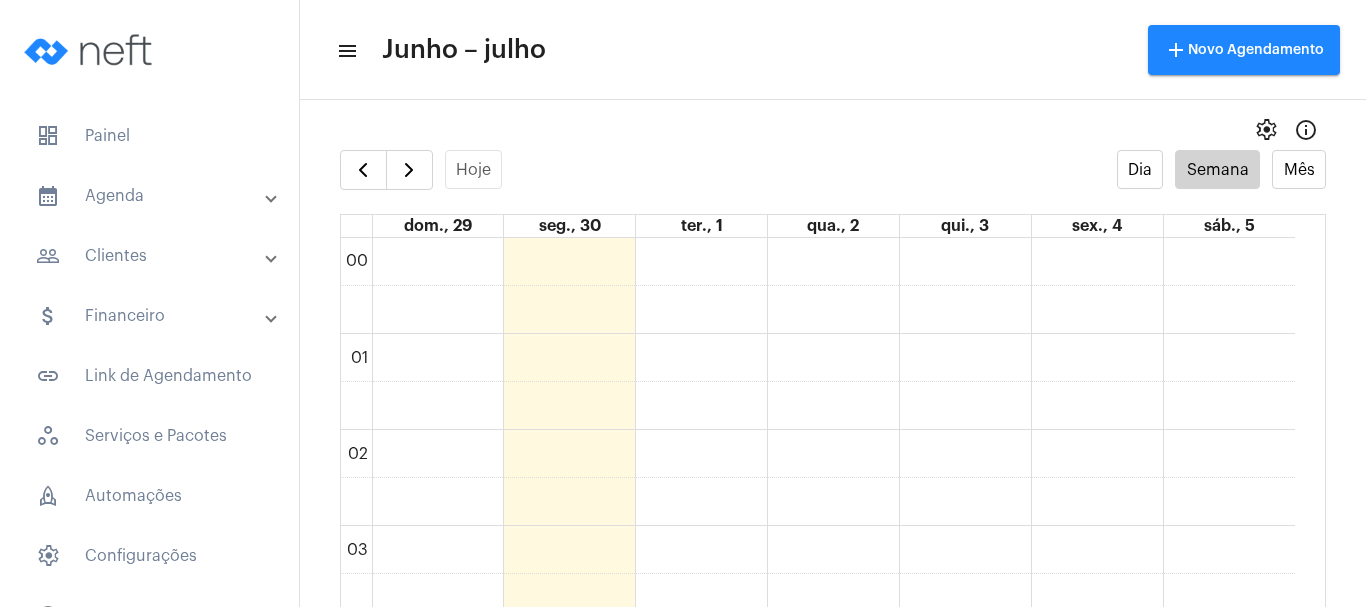 scroll, scrollTop: 0, scrollLeft: 0, axis: both 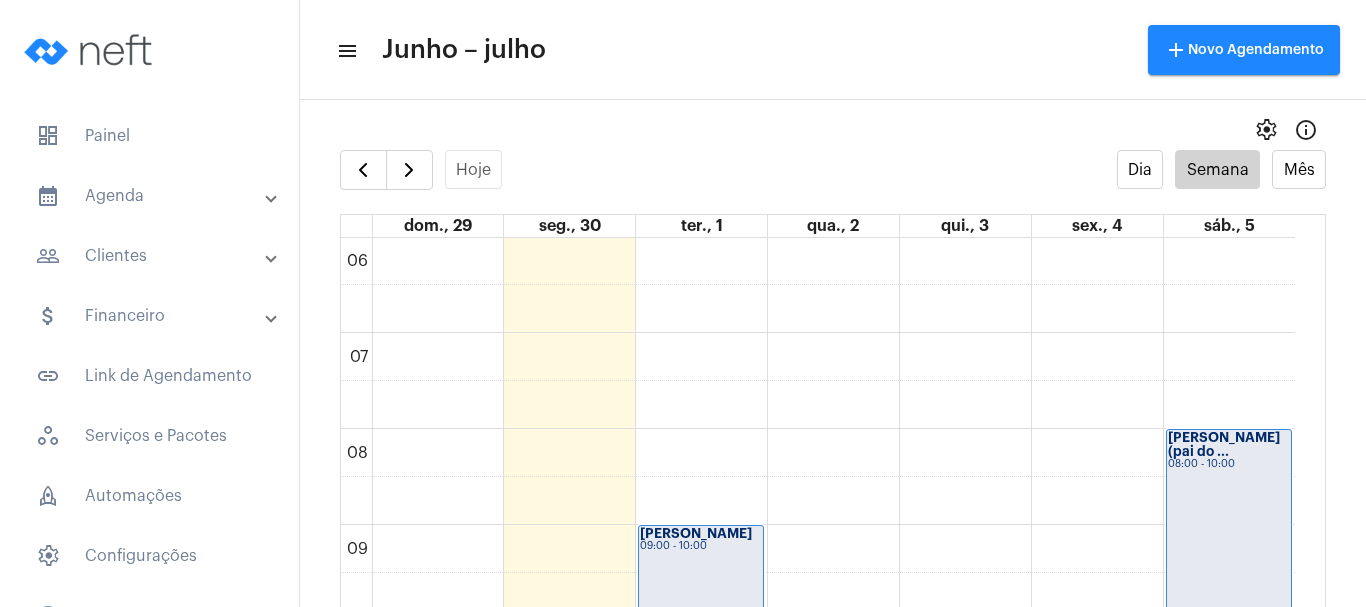 click on "00 01 02 03 04 05 06 07 08 09 10 11 12 13 14 15 16 17 18 19 20 21 22 23
[PERSON_NAME] ...
18:00 - 19:00
[PERSON_NAME]
09:00 - 10:00
[PERSON_NAME]
15:00 - 16:00
[PERSON_NAME]...
10:00 - 11:00
[PERSON_NAME]...
11:00 - 12:00
Sofya de [PERSON_NAME]
19:00 - 20:00
[PERSON_NAME]...
14:00 - 15:00
[PERSON_NAME]
17:00 - 18:00
[PERSON_NAME] (pai do ...
08:00 - 10:00
[PERSON_NAME]...
10:00 - 12:00" 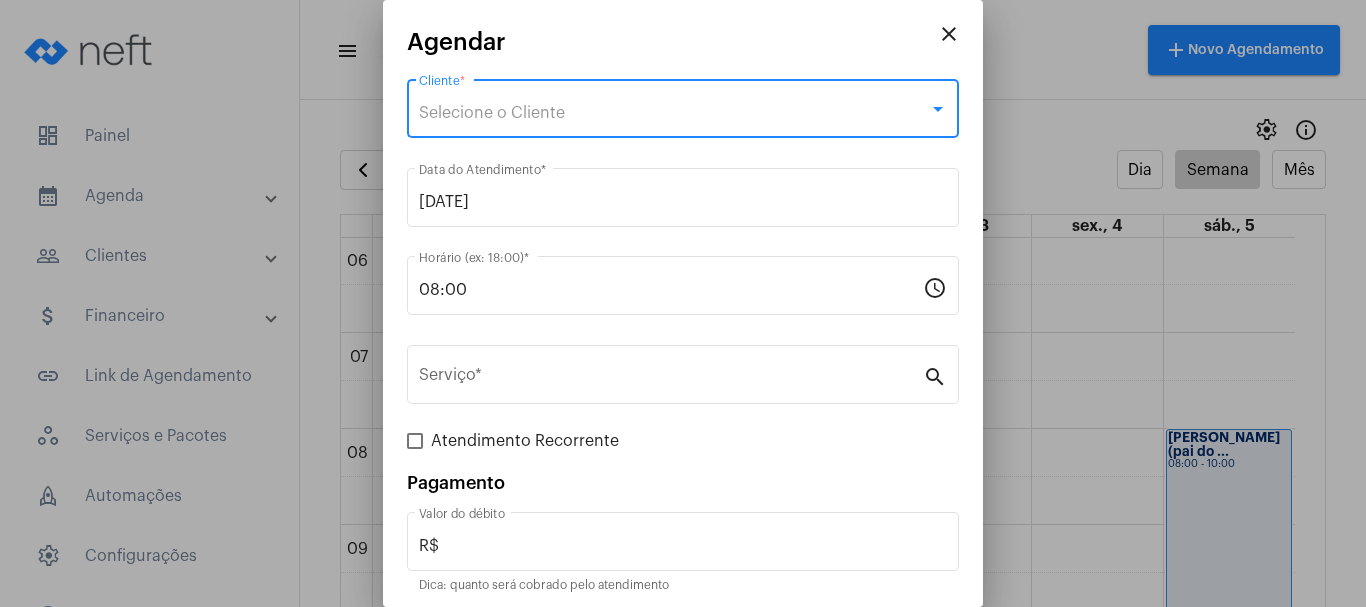 click on "Selecione o Cliente" at bounding box center (674, 113) 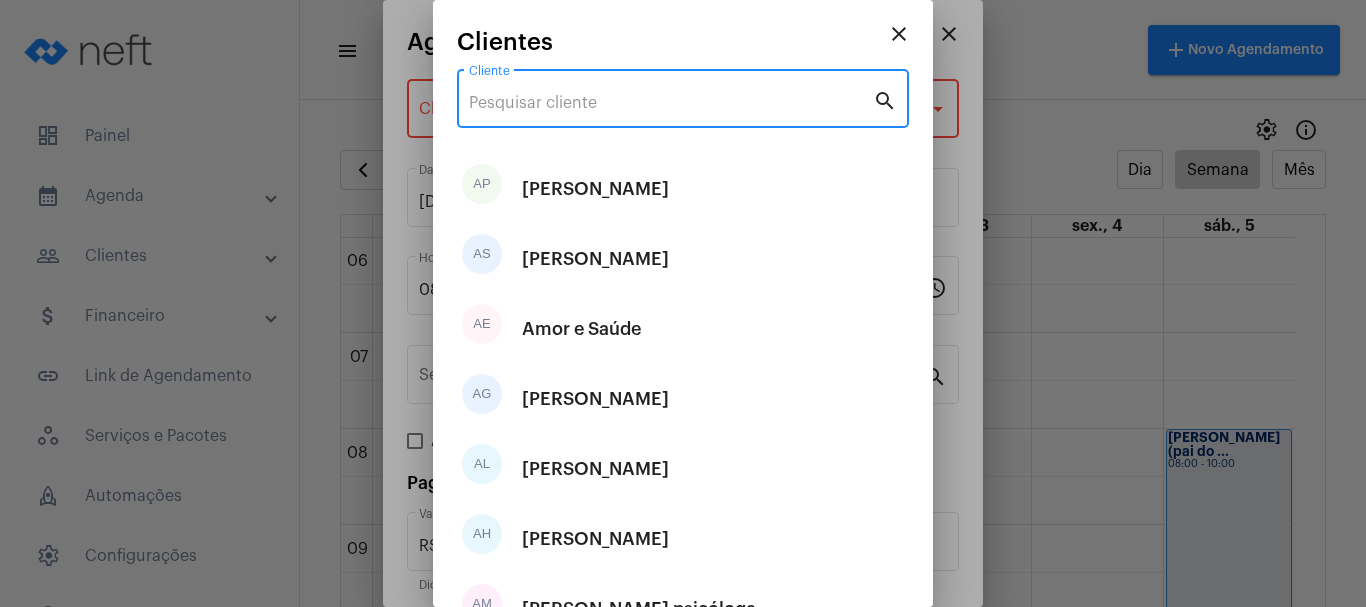click on "Cliente" at bounding box center (671, 103) 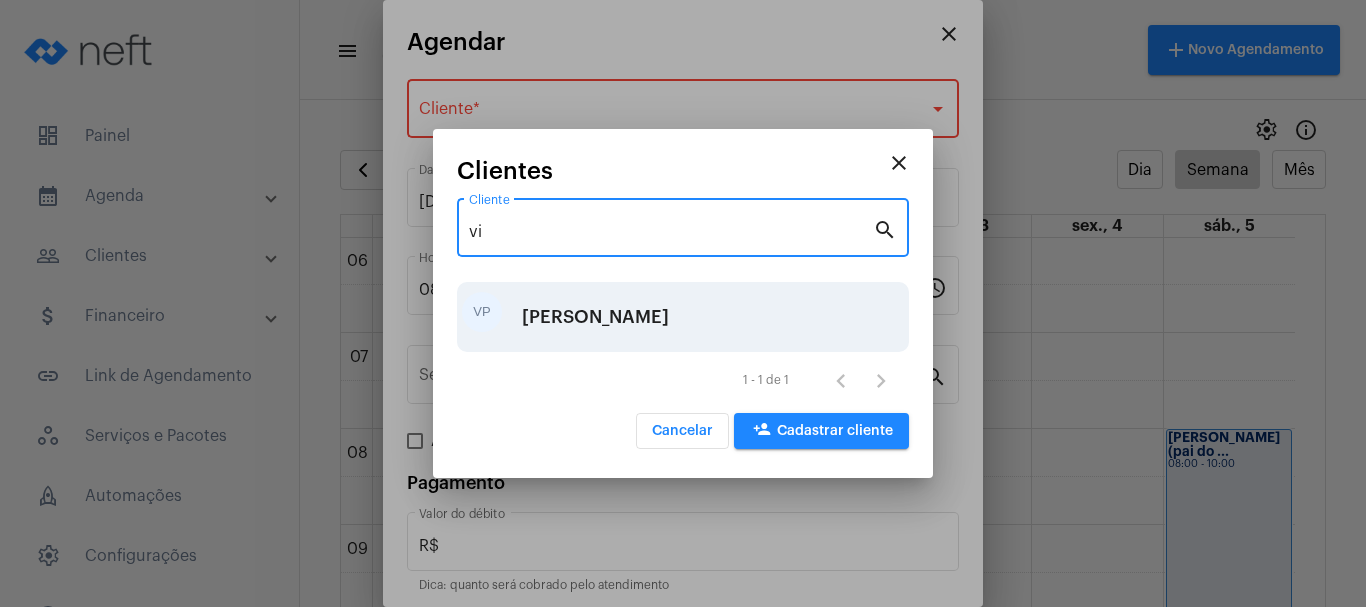 type on "vi" 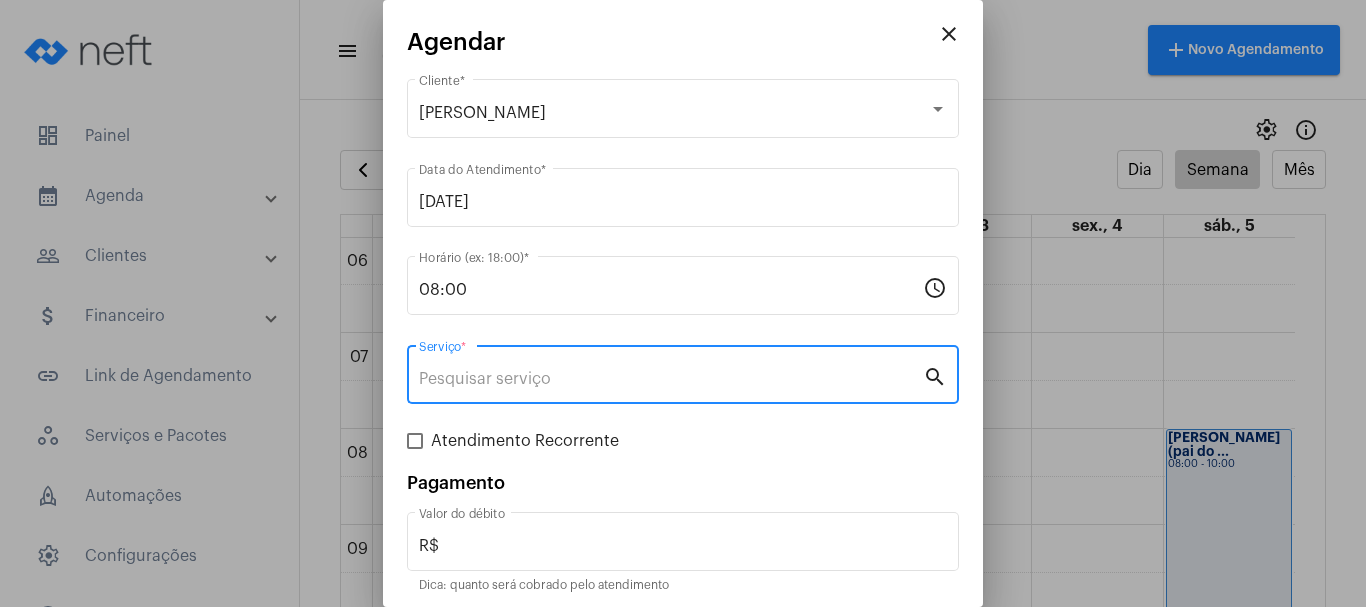 click on "Serviço  *" at bounding box center [671, 379] 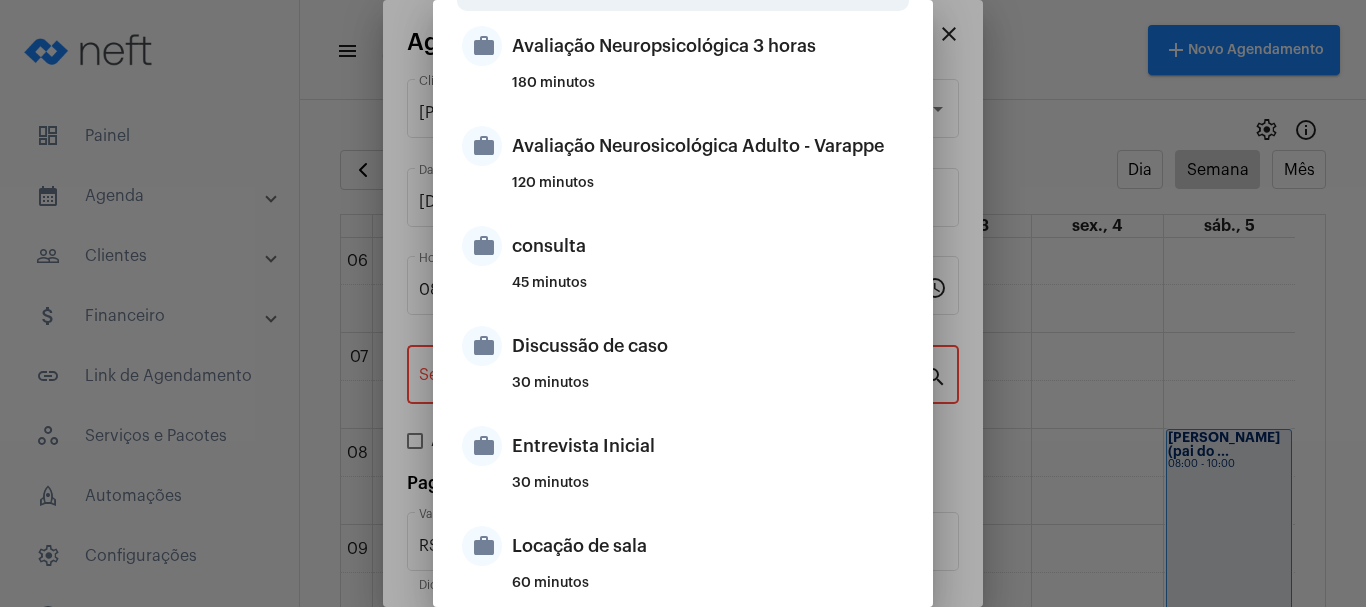 scroll, scrollTop: 400, scrollLeft: 0, axis: vertical 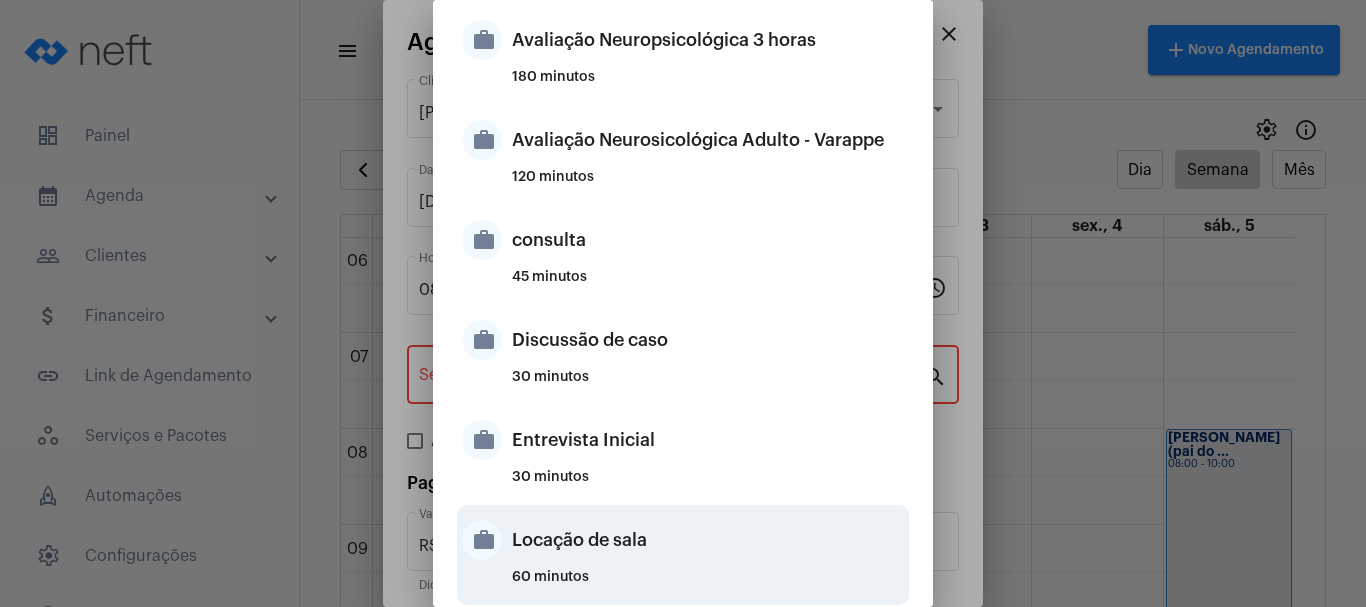 click on "Locação de sala" at bounding box center [708, 540] 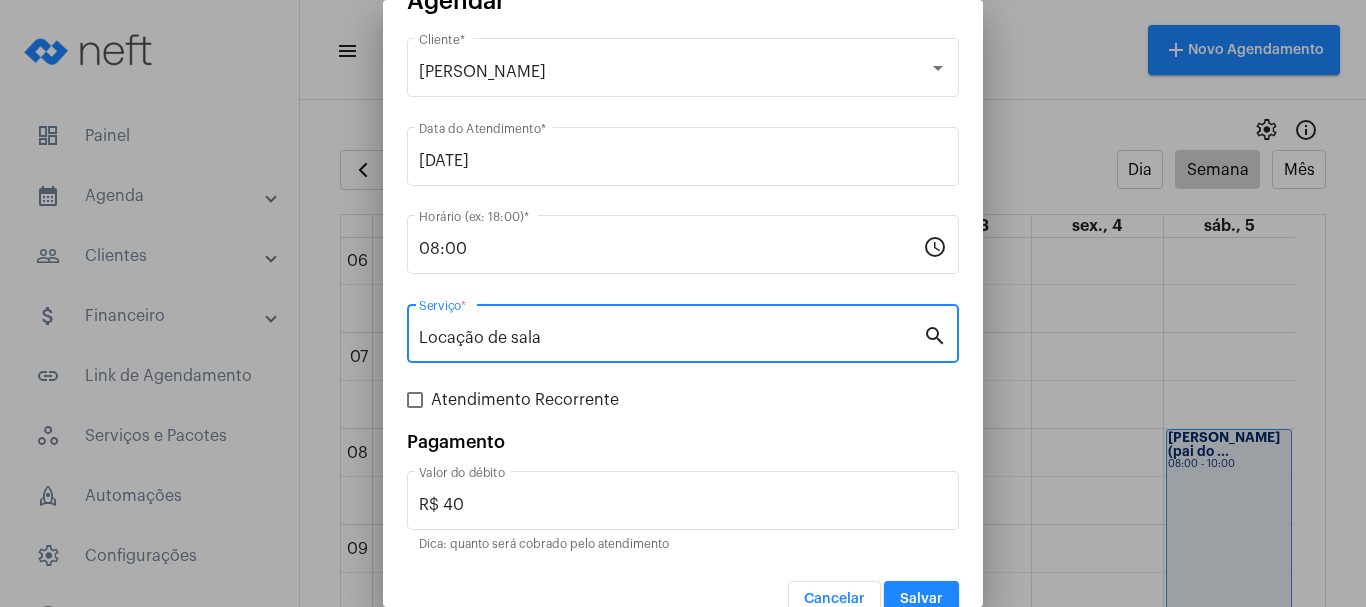 scroll, scrollTop: 75, scrollLeft: 0, axis: vertical 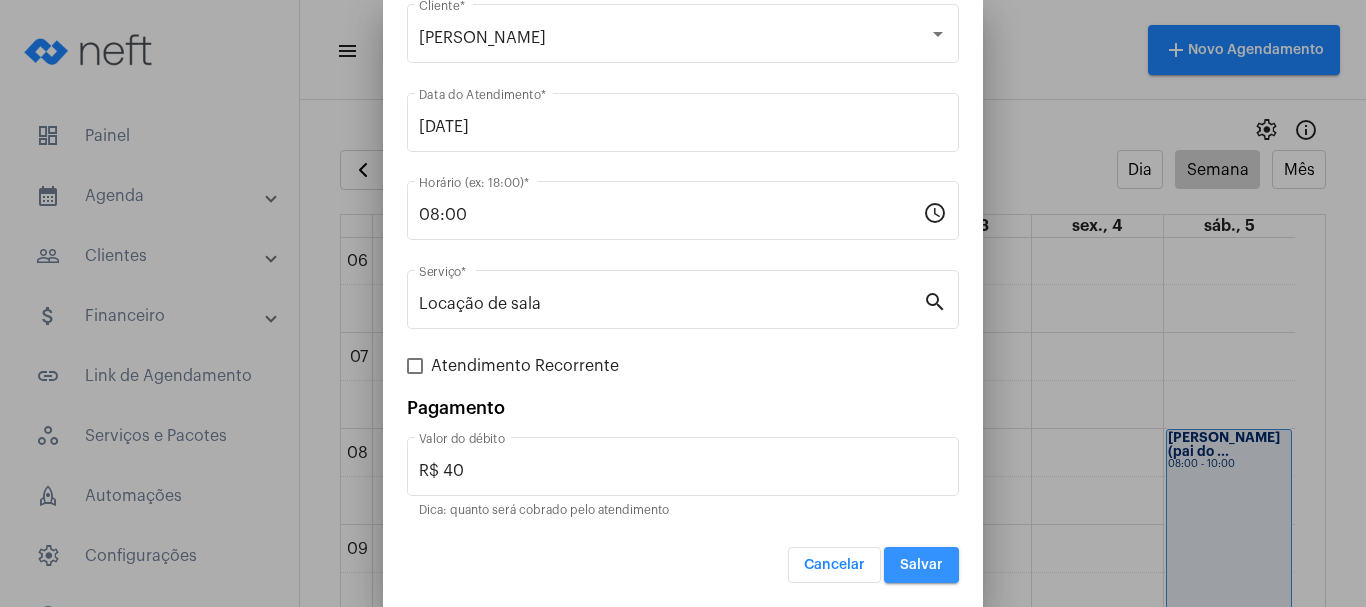 click on "Salvar" at bounding box center [921, 565] 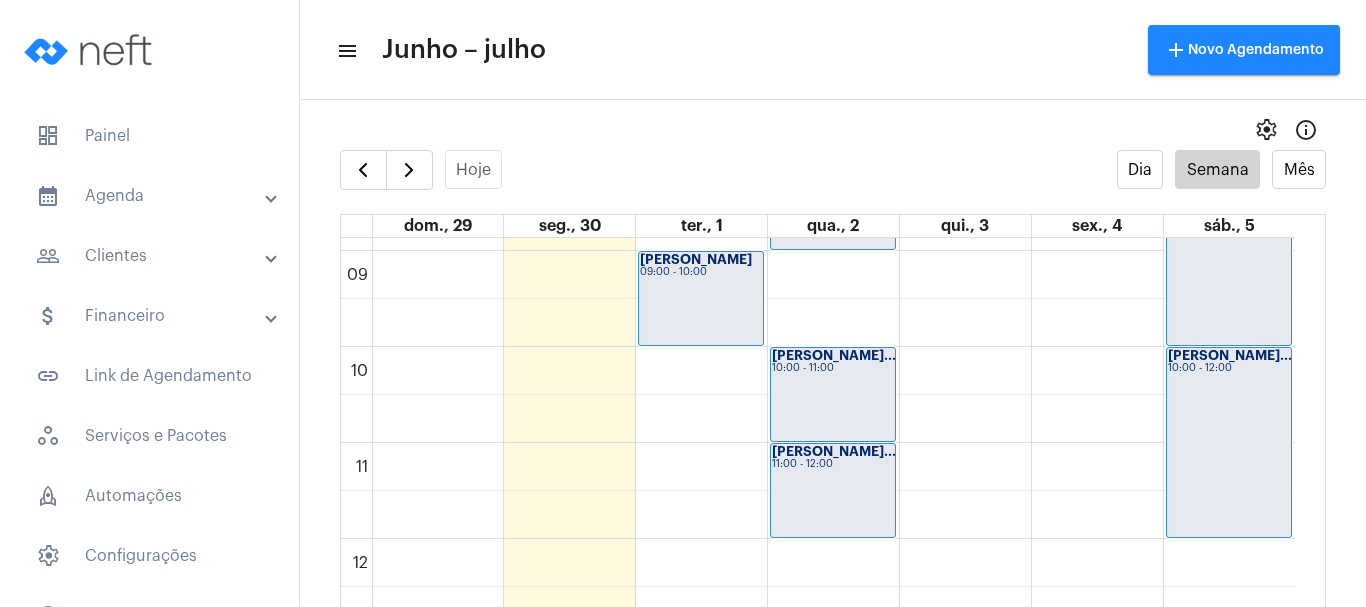 scroll, scrollTop: 877, scrollLeft: 0, axis: vertical 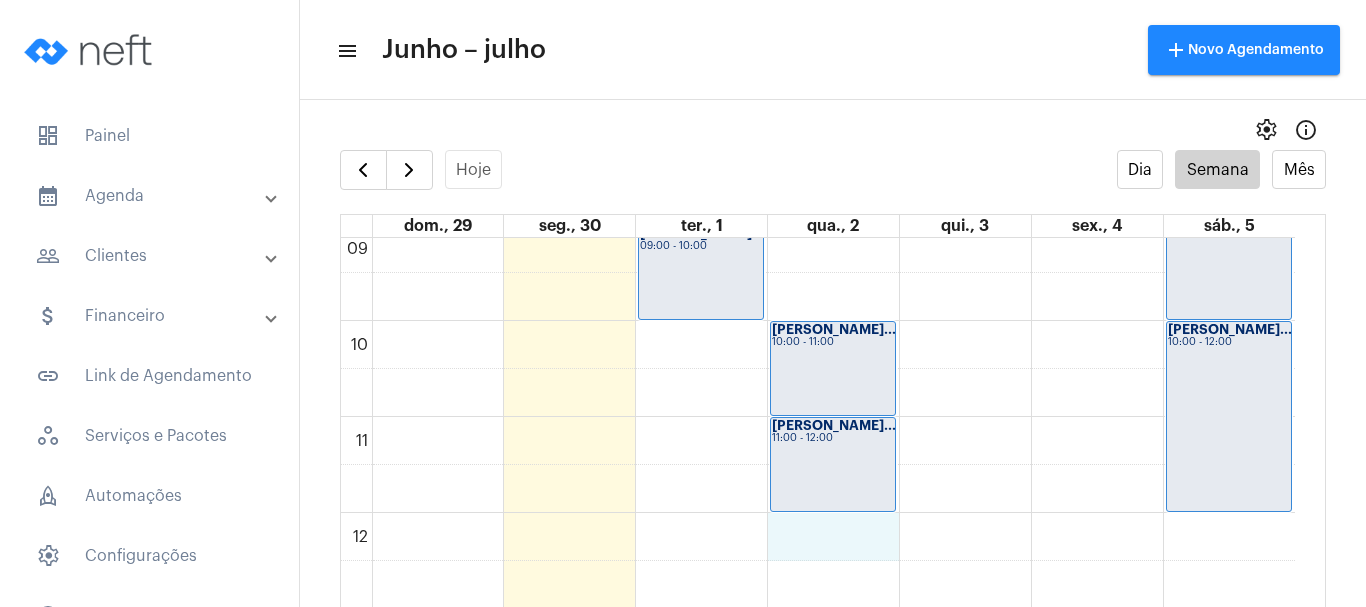 click on "00 01 02 03 04 05 06 07 08 09 10 11 12 13 14 15 16 17 18 19 20 21 22 23
[PERSON_NAME] ...
18:00 - 19:00
[PERSON_NAME]
09:00 - 10:00
[PERSON_NAME]
15:00 - 16:00
Viviane psico
08:00 - 09:00
[PERSON_NAME]...
10:00 - 11:00
[PERSON_NAME]...
11:00 - 12:00
Sofya de [PERSON_NAME]
19:00 - 20:00
[PERSON_NAME]...
14:00 - 15:00
[PERSON_NAME]
17:00 - 18:00
[PERSON_NAME] (pai do ...
08:00 - 10:00" 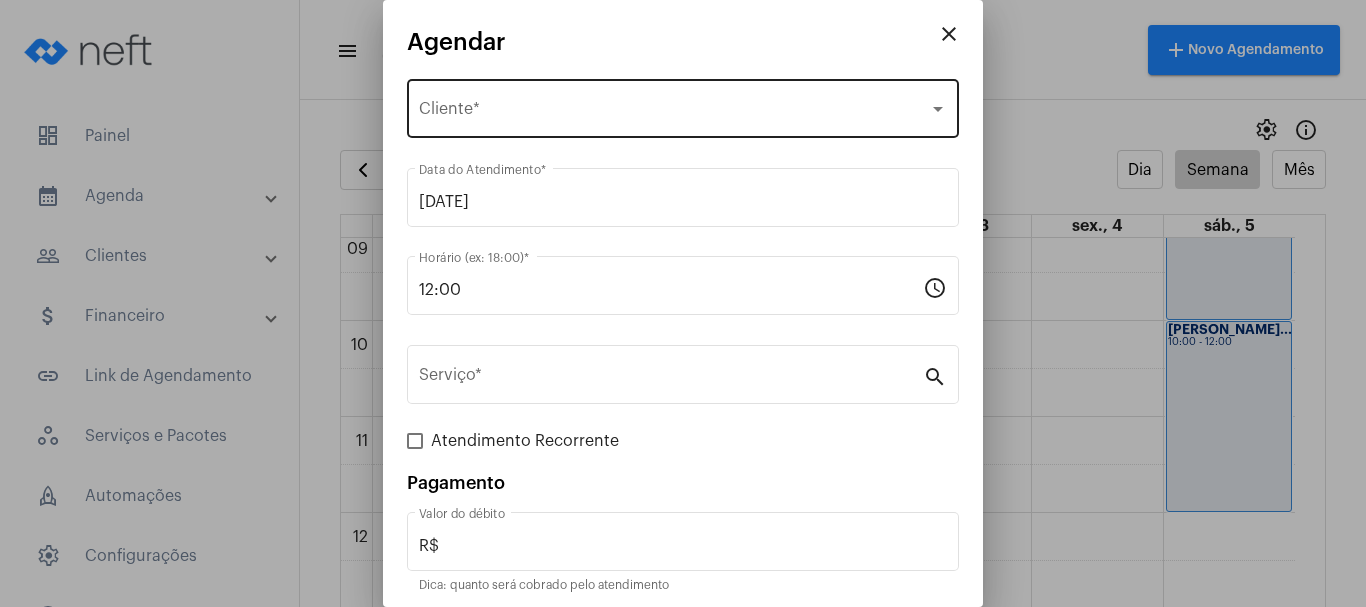 click on "Selecione o Cliente Cliente  *" at bounding box center [683, 106] 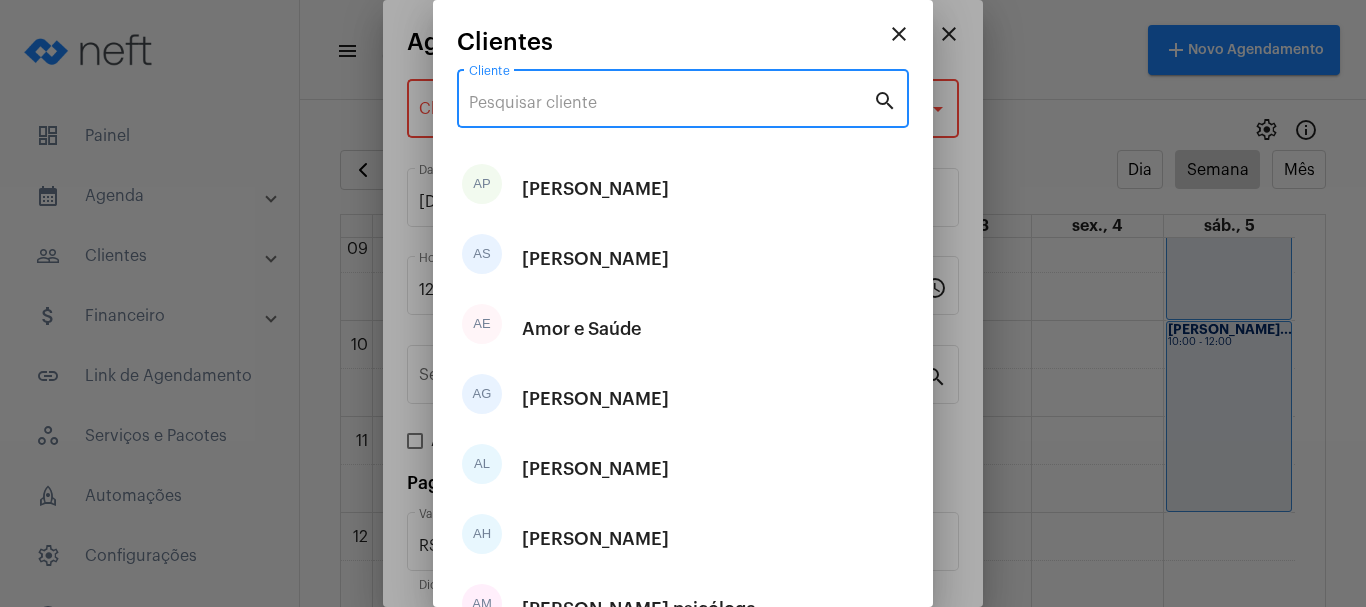 click on "Cliente" at bounding box center (671, 103) 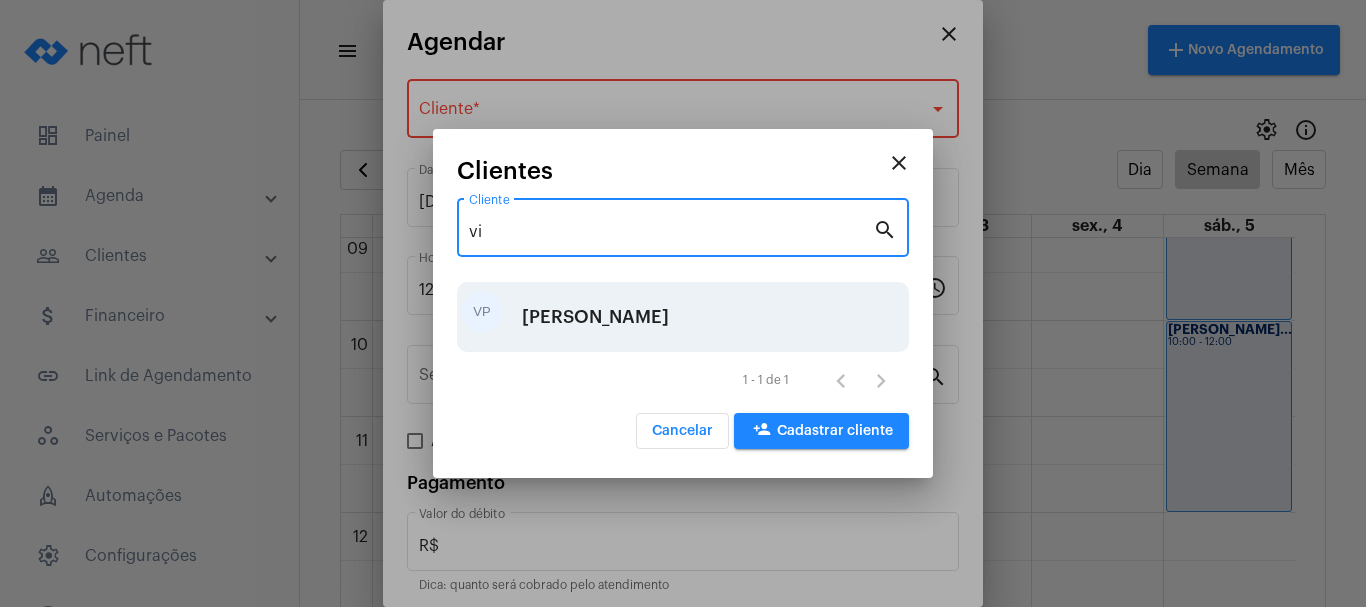 type on "vi" 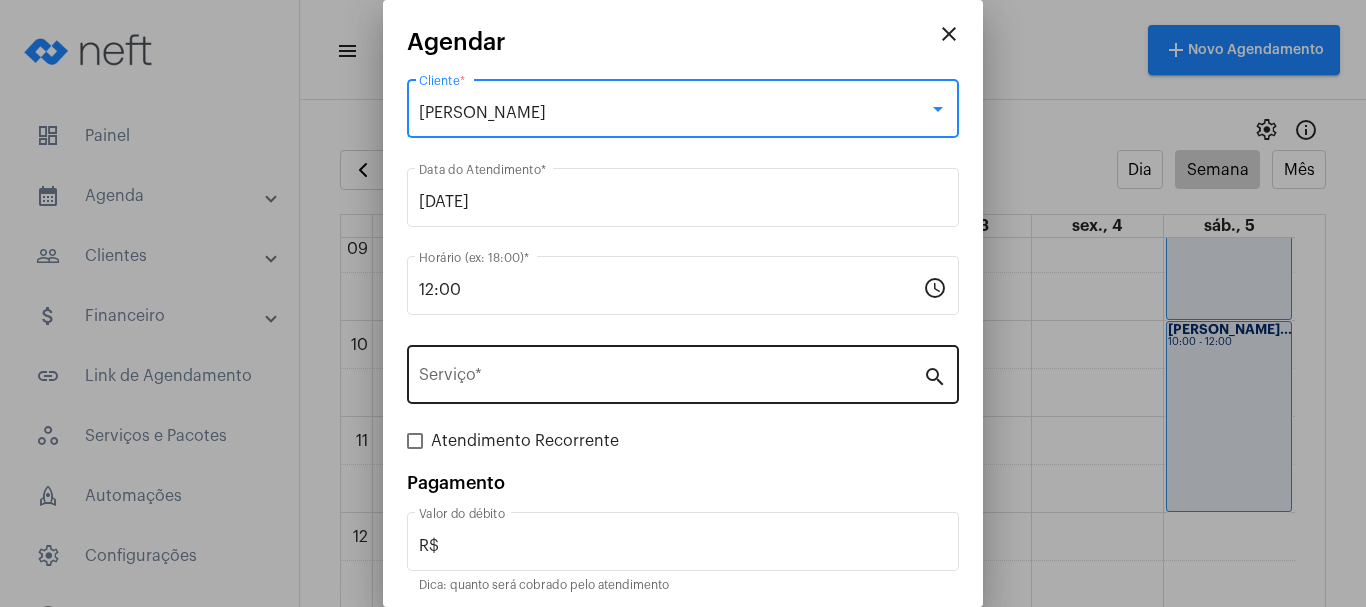 click on "Serviço  *" at bounding box center (671, 372) 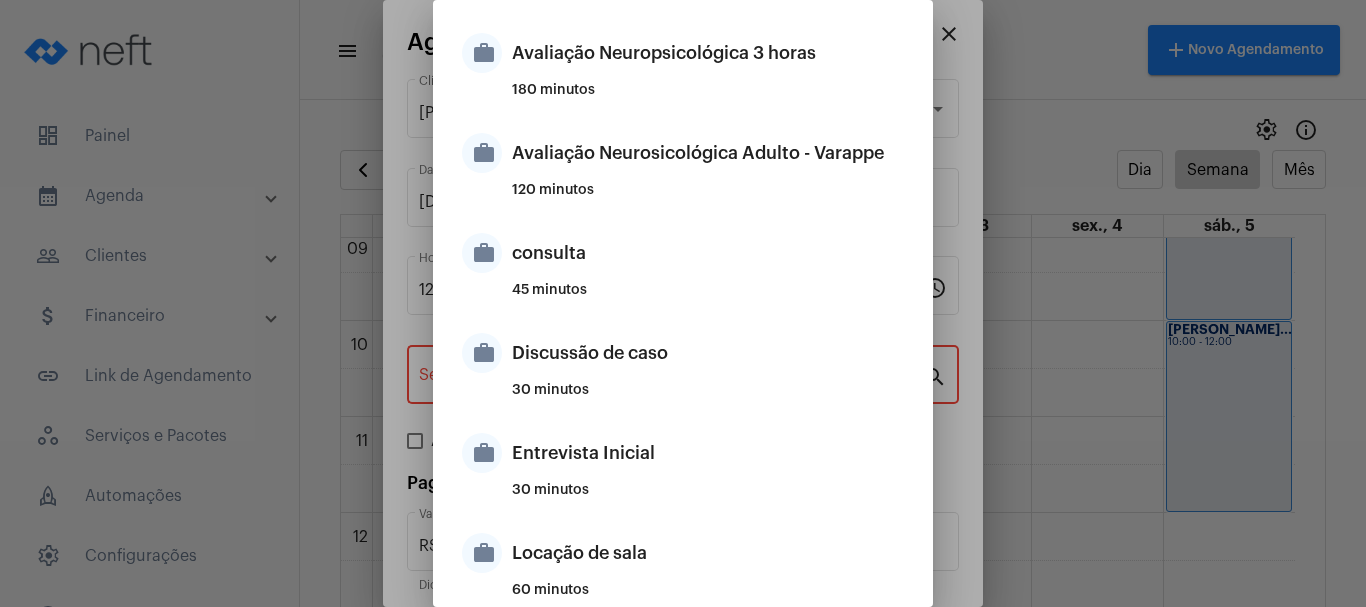 scroll, scrollTop: 400, scrollLeft: 0, axis: vertical 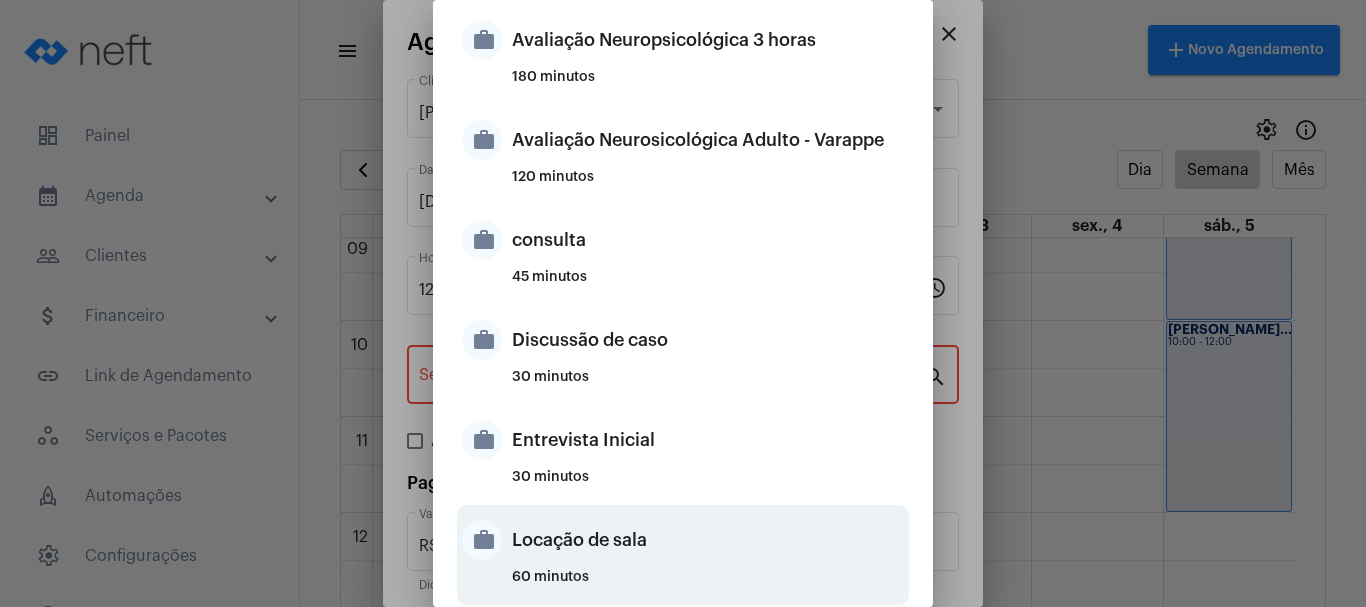 click on "Locação de sala" at bounding box center [708, 540] 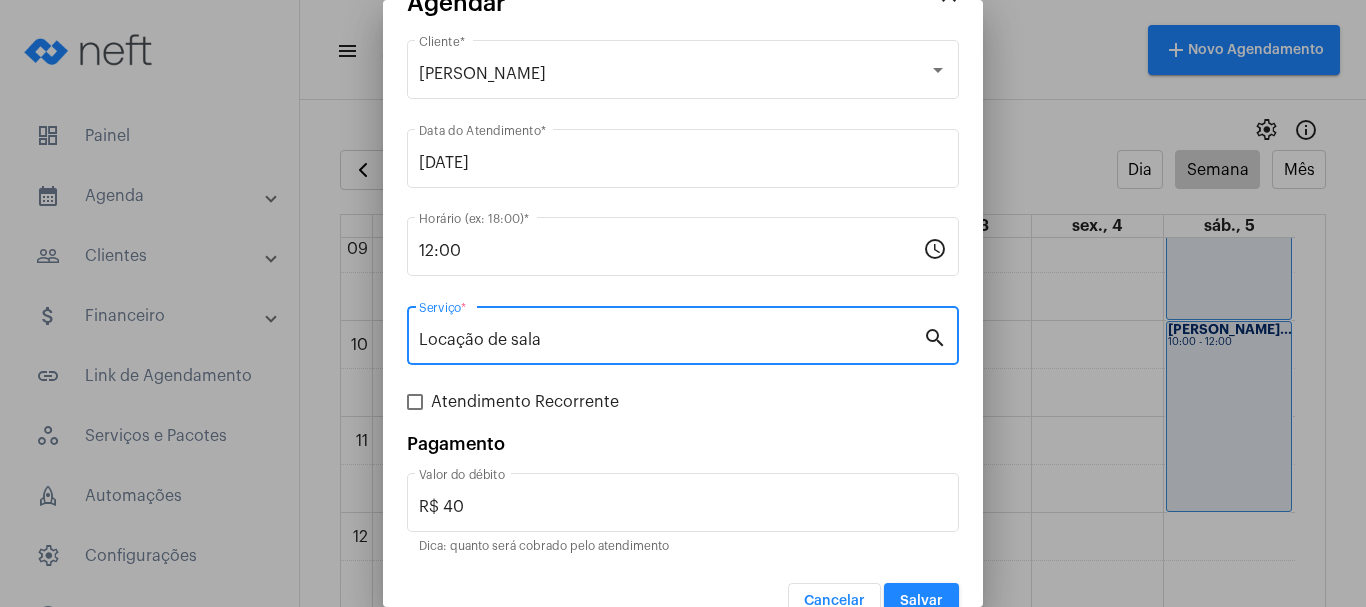 scroll, scrollTop: 75, scrollLeft: 0, axis: vertical 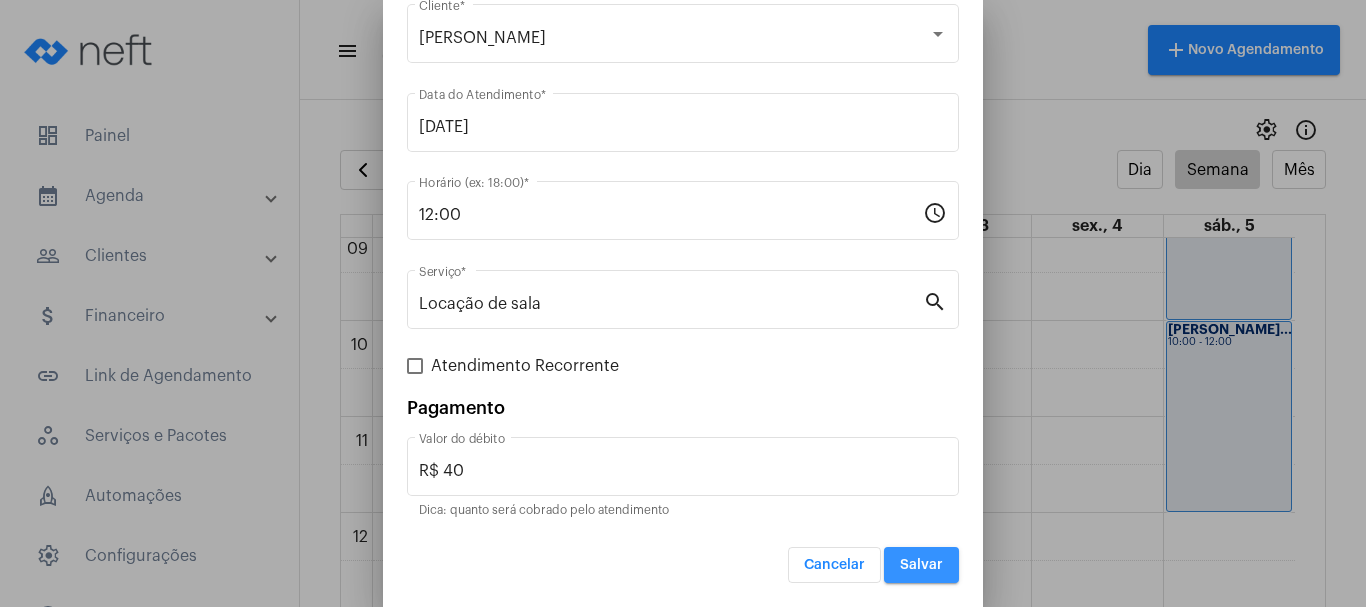 click on "Salvar" at bounding box center [921, 565] 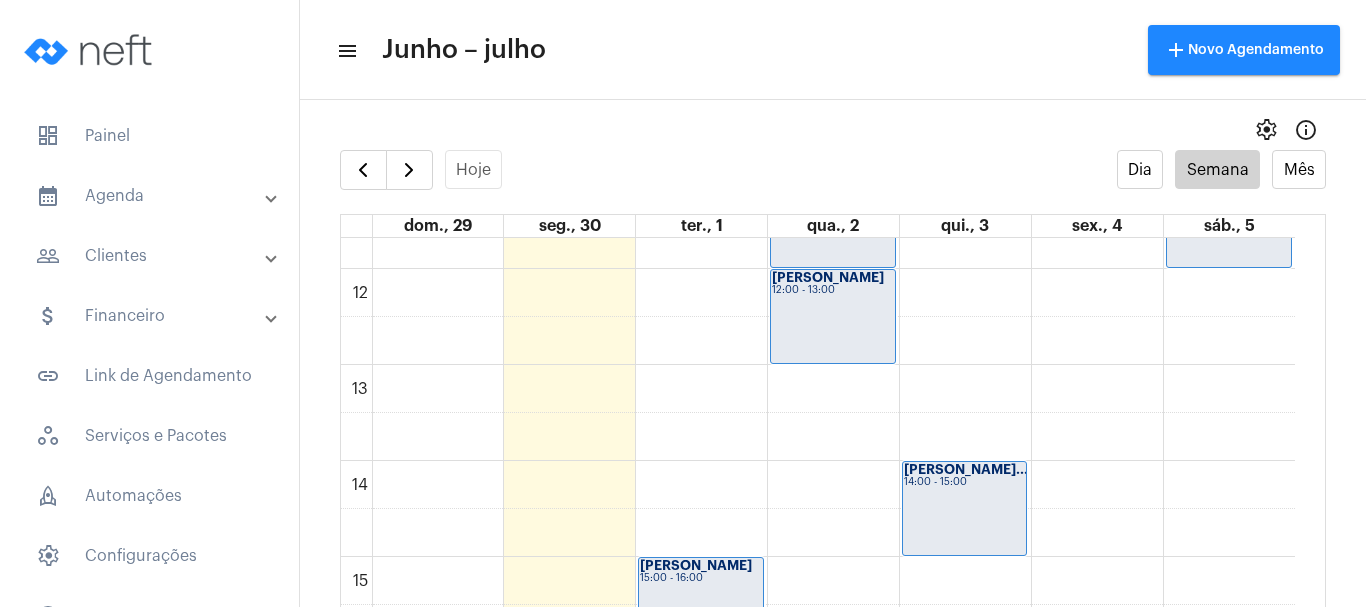 scroll, scrollTop: 1177, scrollLeft: 0, axis: vertical 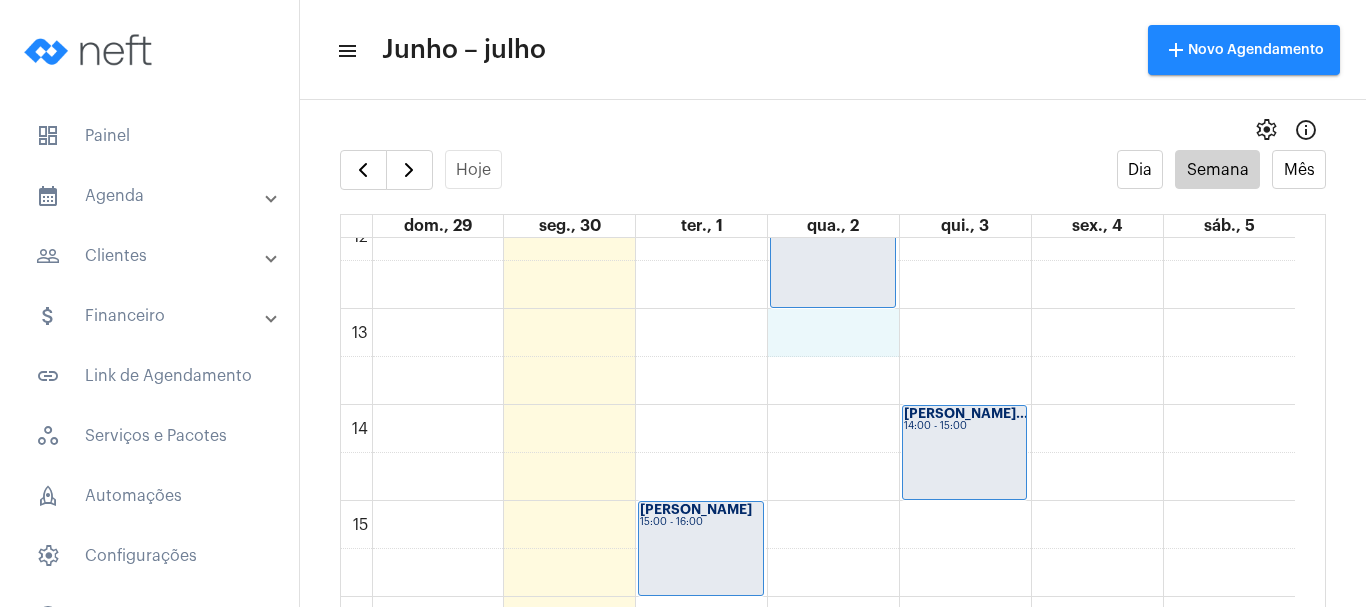 click on "00 01 02 03 04 05 06 07 08 09 10 11 12 13 14 15 16 17 18 19 20 21 22 23
[PERSON_NAME] ...
18:00 - 19:00
[PERSON_NAME]
09:00 - 10:00
[PERSON_NAME]
15:00 - 16:00
Viviane psico
08:00 - 09:00
[PERSON_NAME]...
10:00 - 11:00
[PERSON_NAME]...
11:00 - 12:00
Viviane psico
12:00 - 13:00
Sofya de [PERSON_NAME]
19:00 - 20:00
[PERSON_NAME]...
14:00 - 15:00
[PERSON_NAME]
17:00 - 18:00" 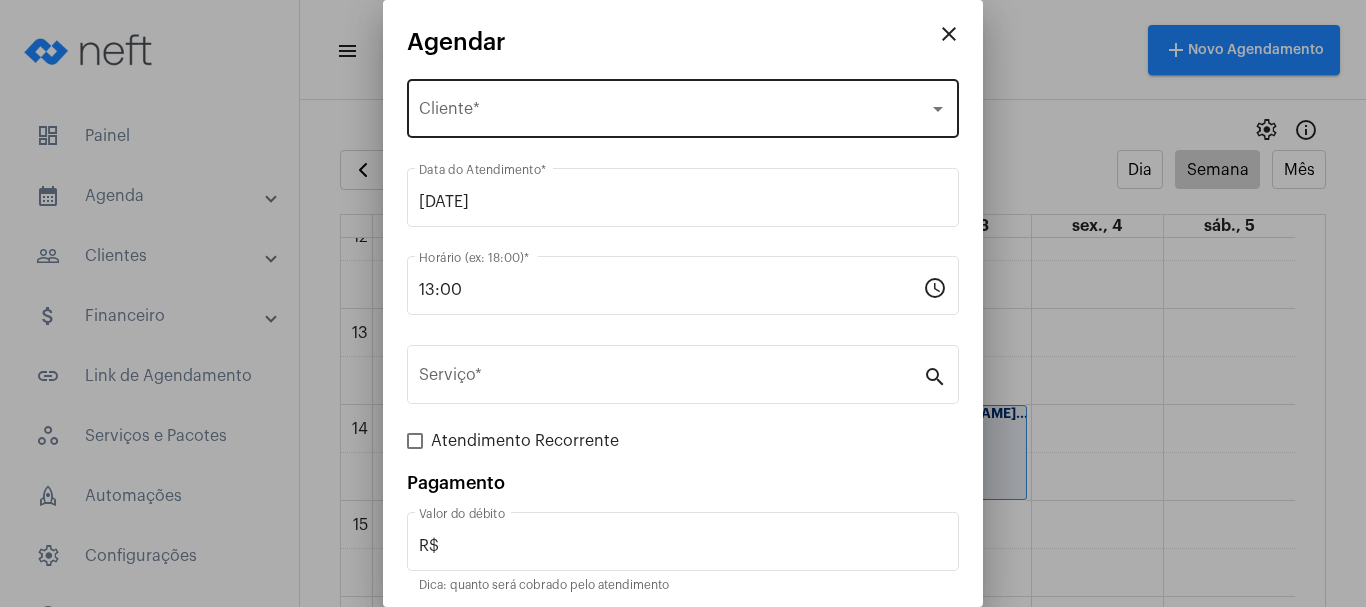 click on "Selecione o Cliente" at bounding box center [674, 113] 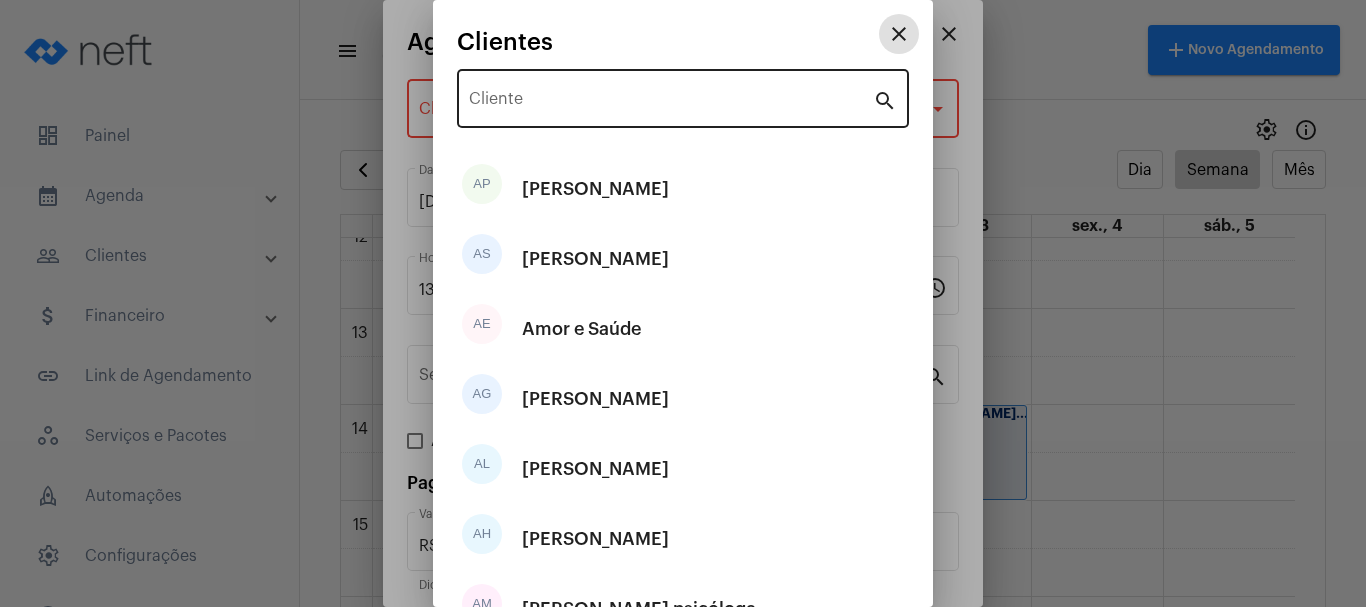click on "Cliente" at bounding box center (671, 96) 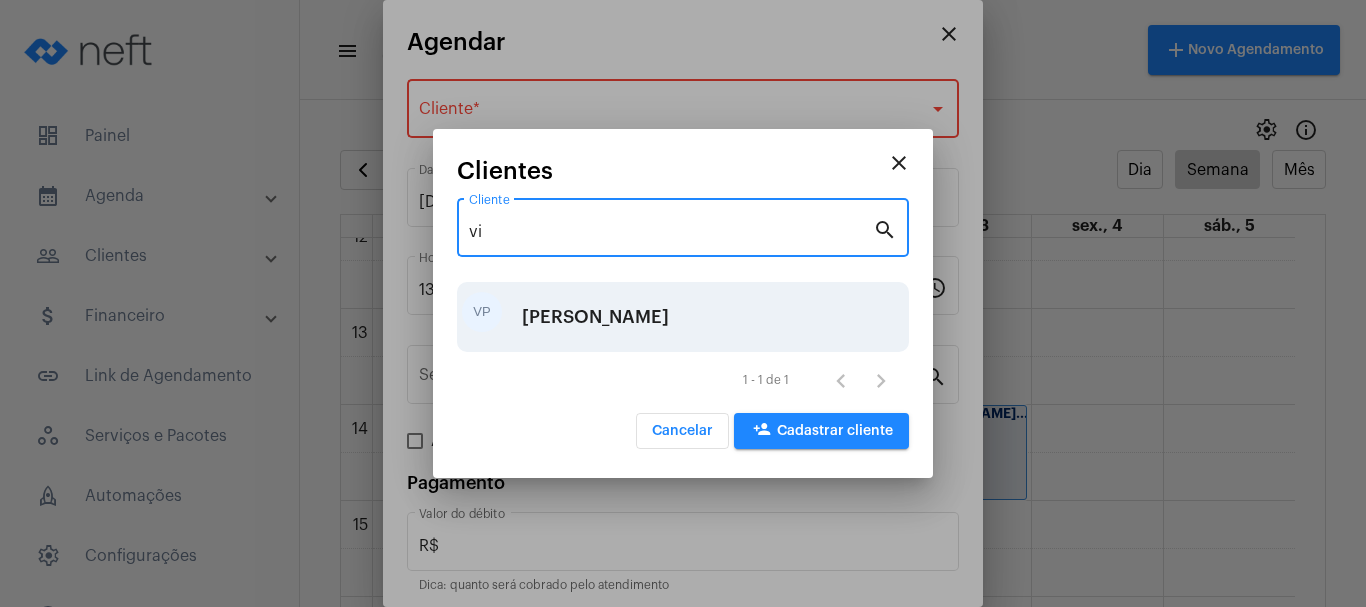 type on "vi" 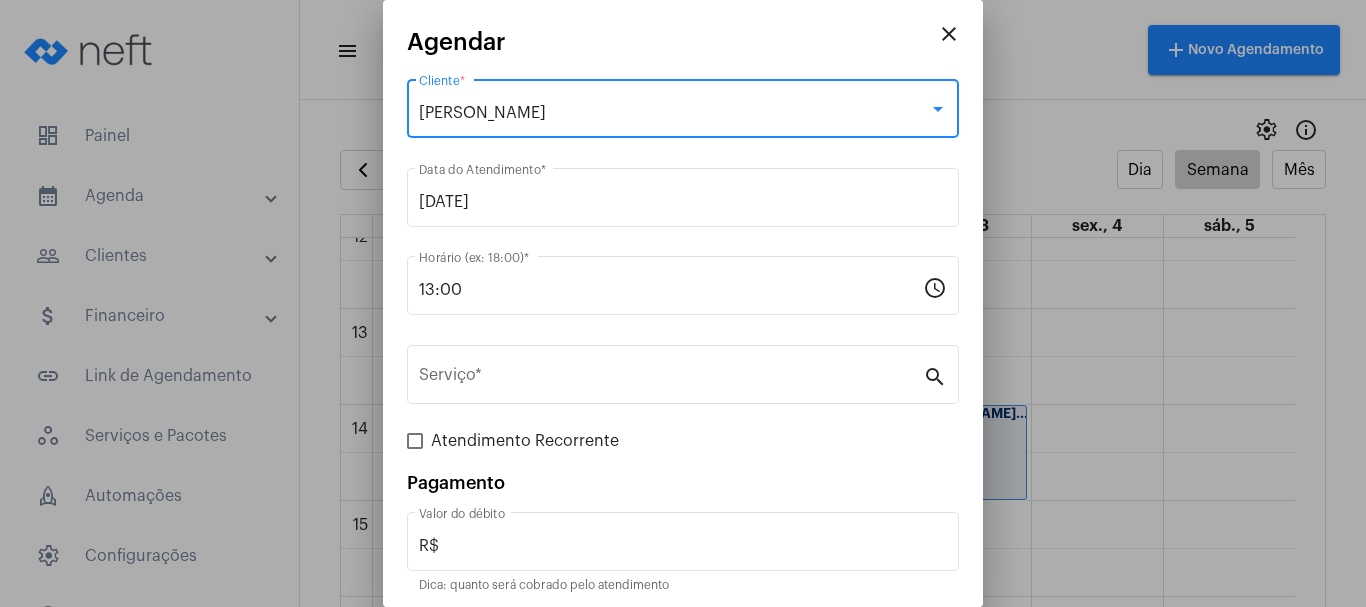 scroll, scrollTop: 75, scrollLeft: 0, axis: vertical 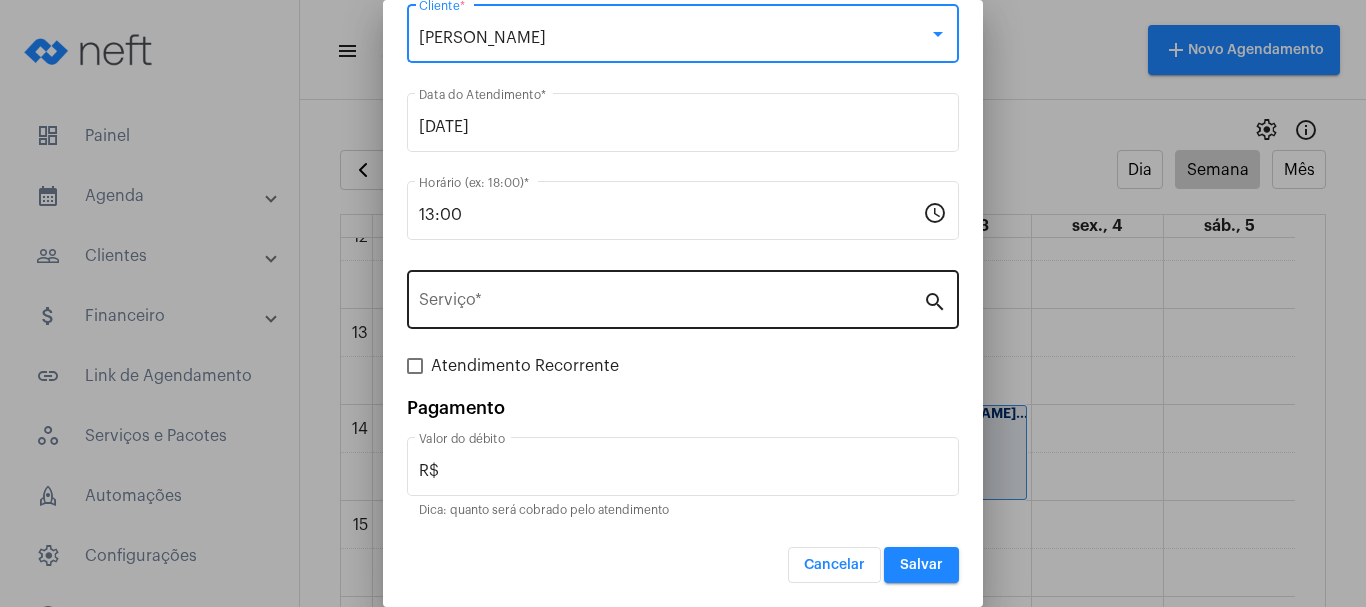 click on "Serviço  *" at bounding box center (671, 304) 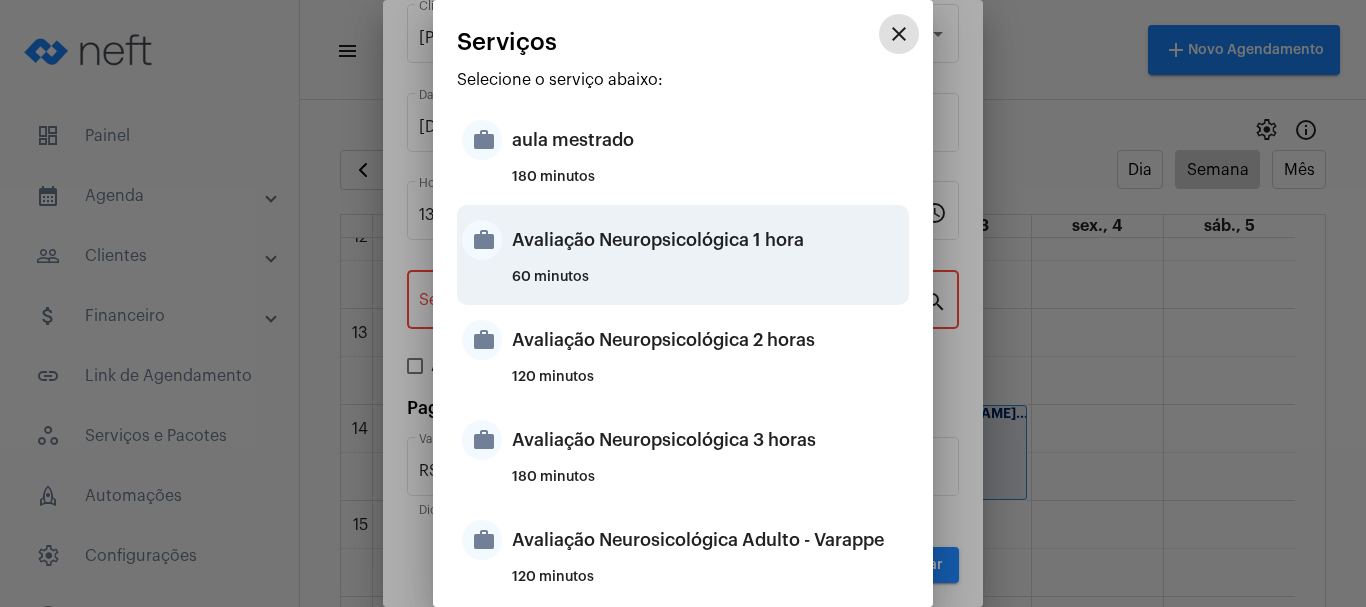 scroll, scrollTop: 700, scrollLeft: 0, axis: vertical 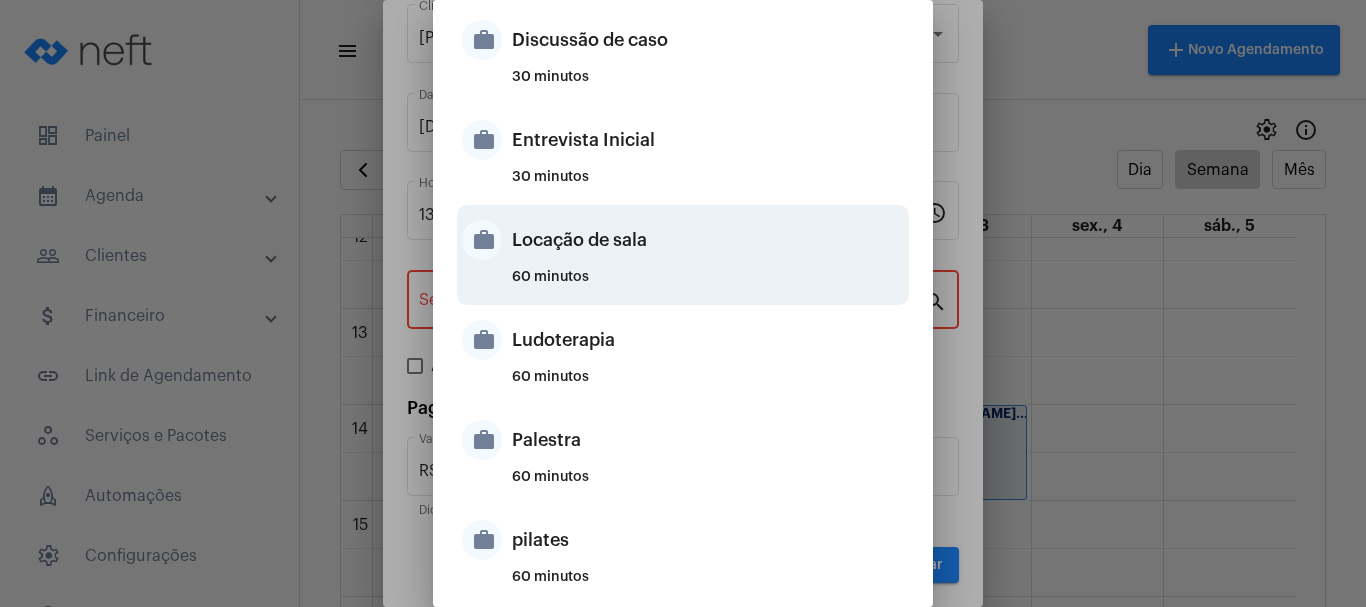 click on "Locação de sala" at bounding box center (708, 240) 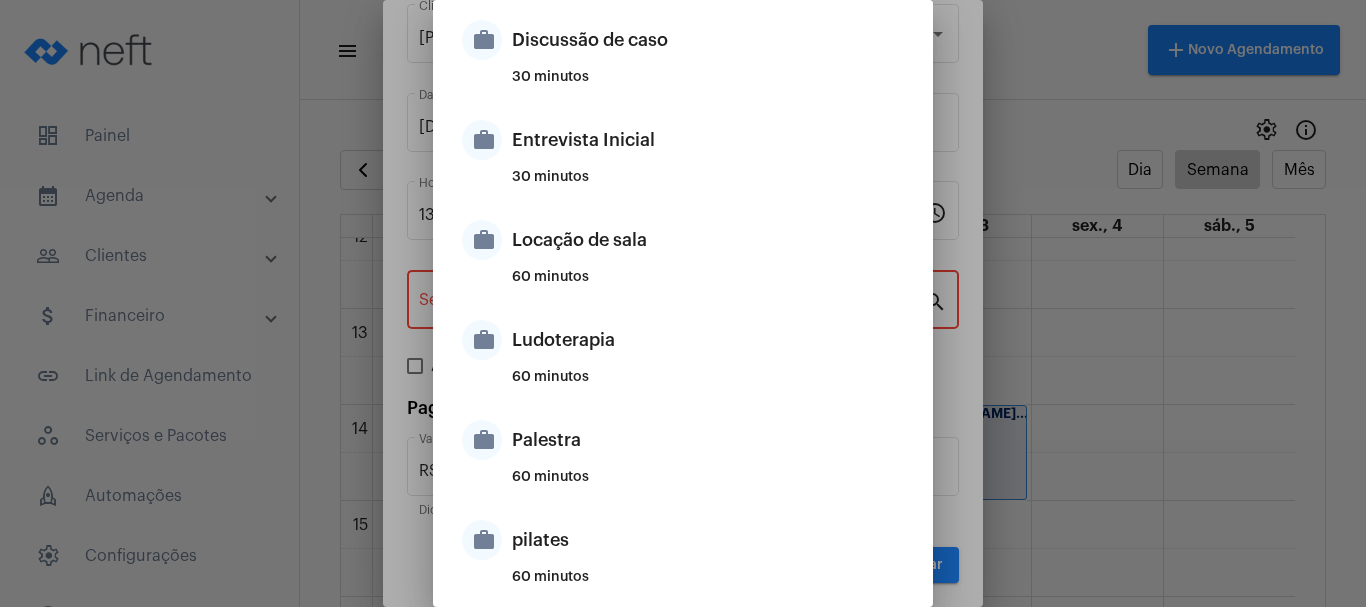 type on "Locação de sala" 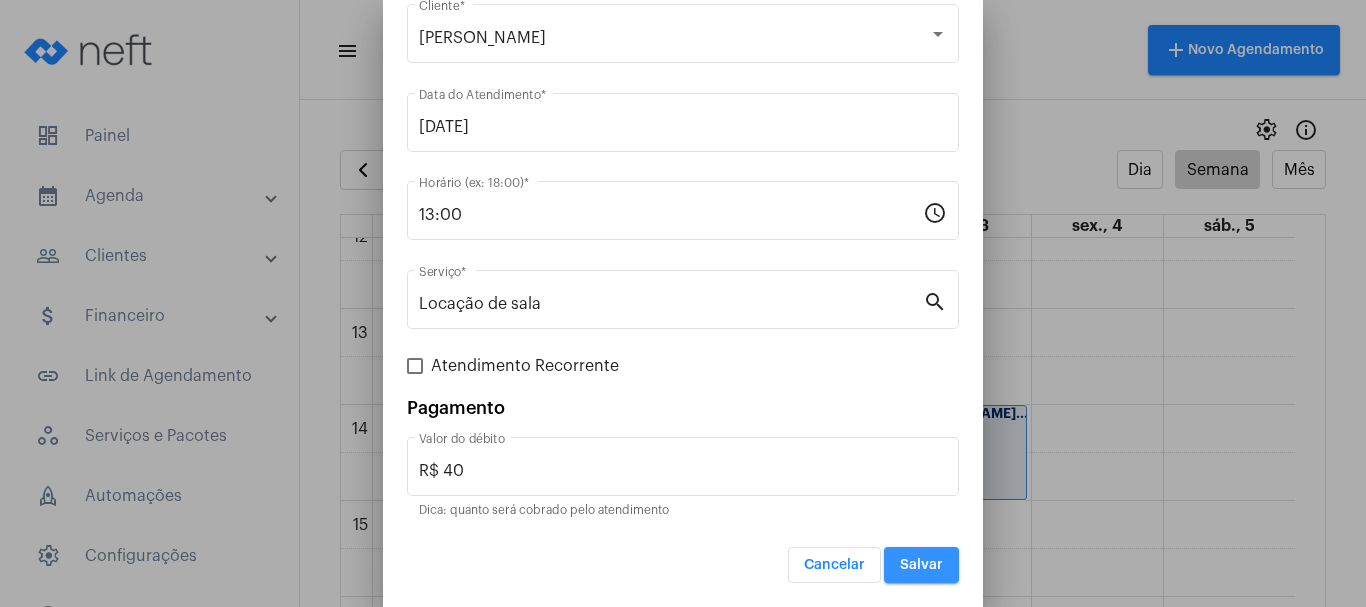 click on "Salvar" at bounding box center [921, 565] 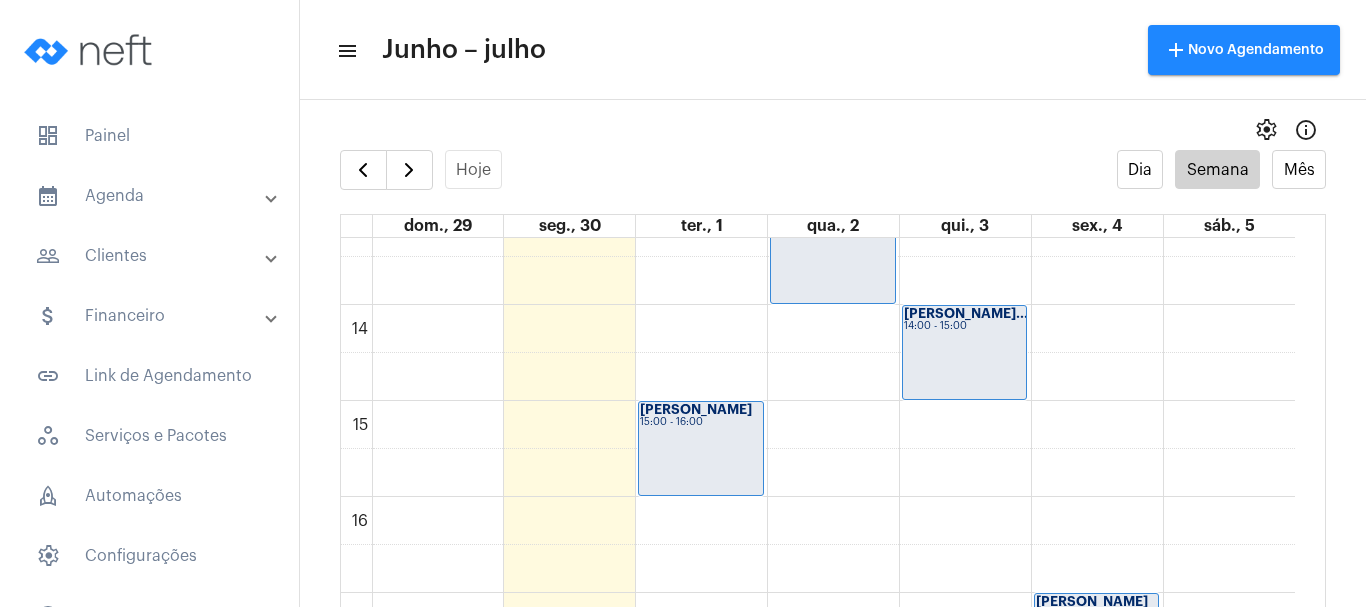 scroll, scrollTop: 1377, scrollLeft: 0, axis: vertical 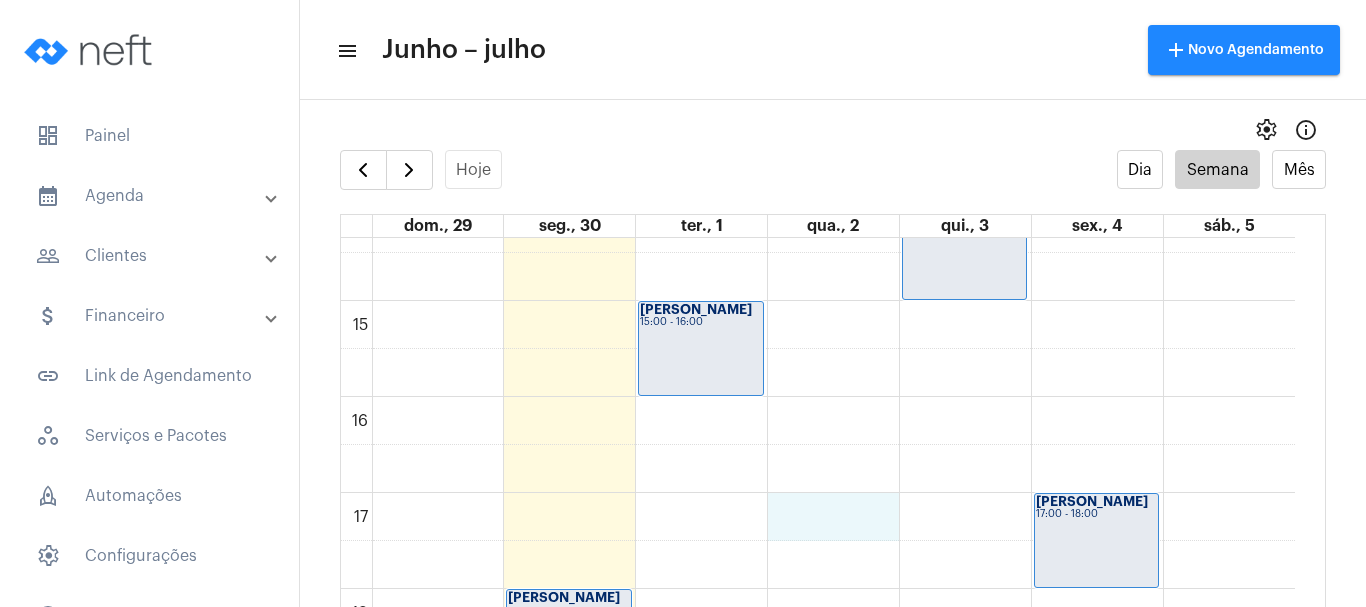 click on "00 01 02 03 04 05 06 07 08 09 10 11 12 13 14 15 16 17 18 19 20 21 22 23
[PERSON_NAME] ...
18:00 - 19:00
[PERSON_NAME]
09:00 - 10:00
[PERSON_NAME]
15:00 - 16:00
Viviane psico
08:00 - 09:00
[PERSON_NAME]...
10:00 - 11:00
[PERSON_NAME]...
11:00 - 12:00
Viviane psico
12:00 - 13:00
Viviane psico
13:00 - 14:00
Sofya de [PERSON_NAME]
19:00 - 20:00
[PERSON_NAME]...
14:00 - 15:00" 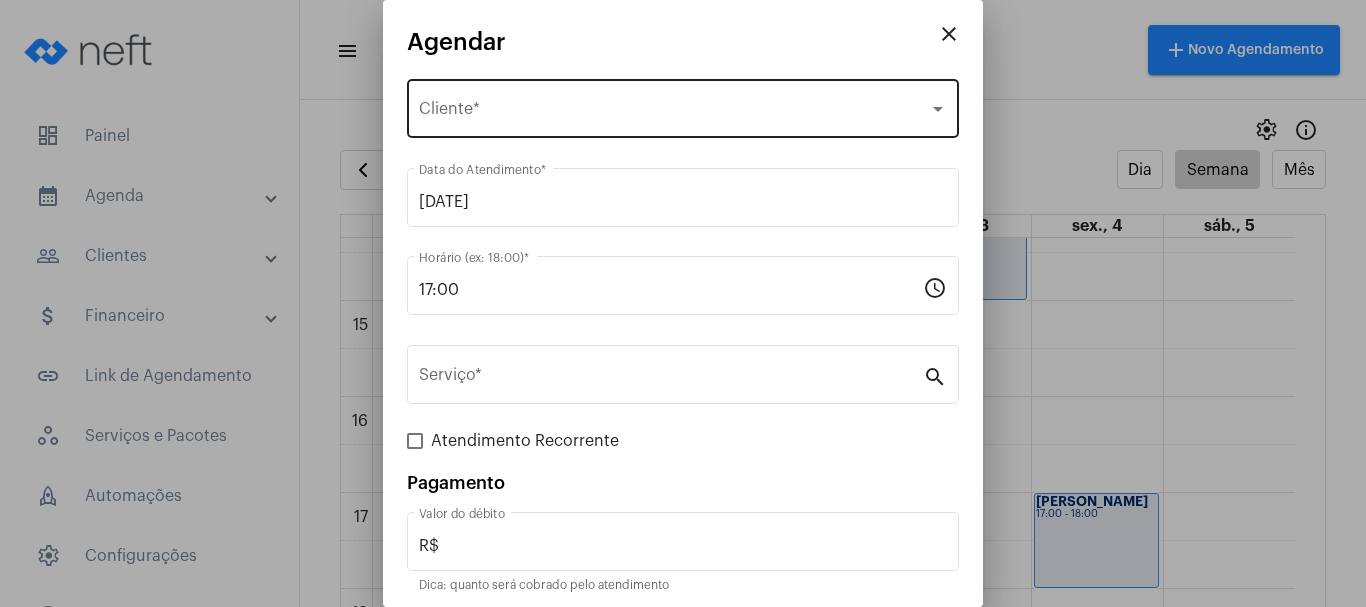 click on "Selecione o Cliente Cliente  *" at bounding box center (683, 106) 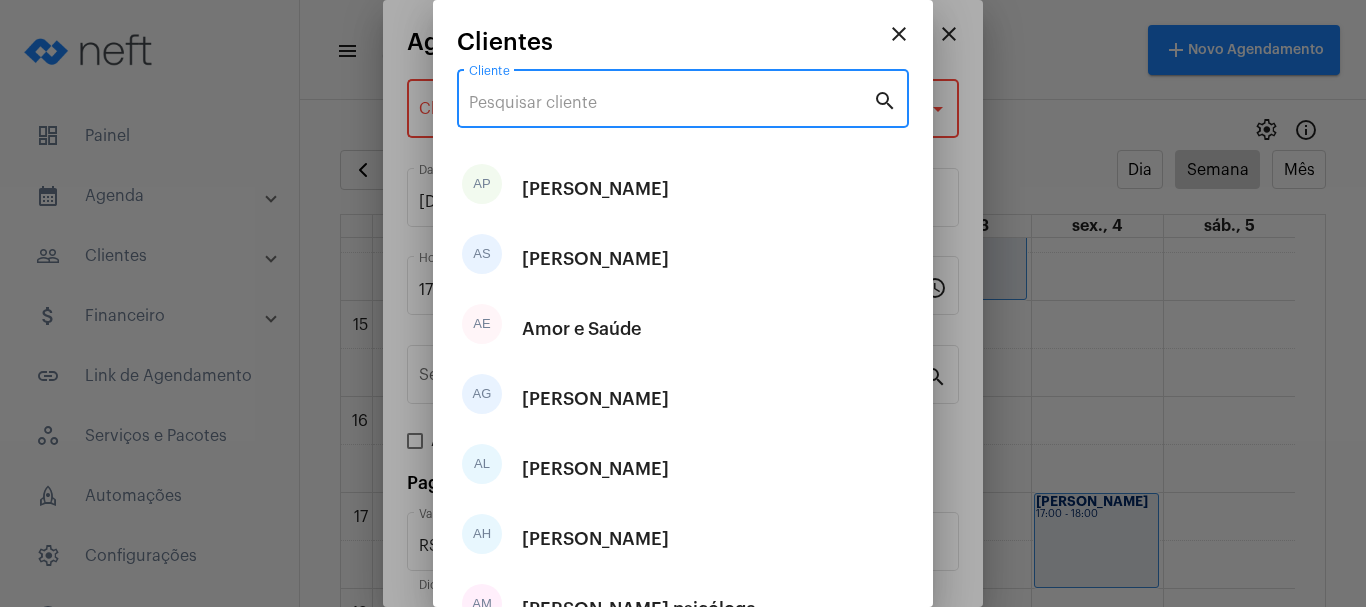 click on "Cliente" at bounding box center [671, 103] 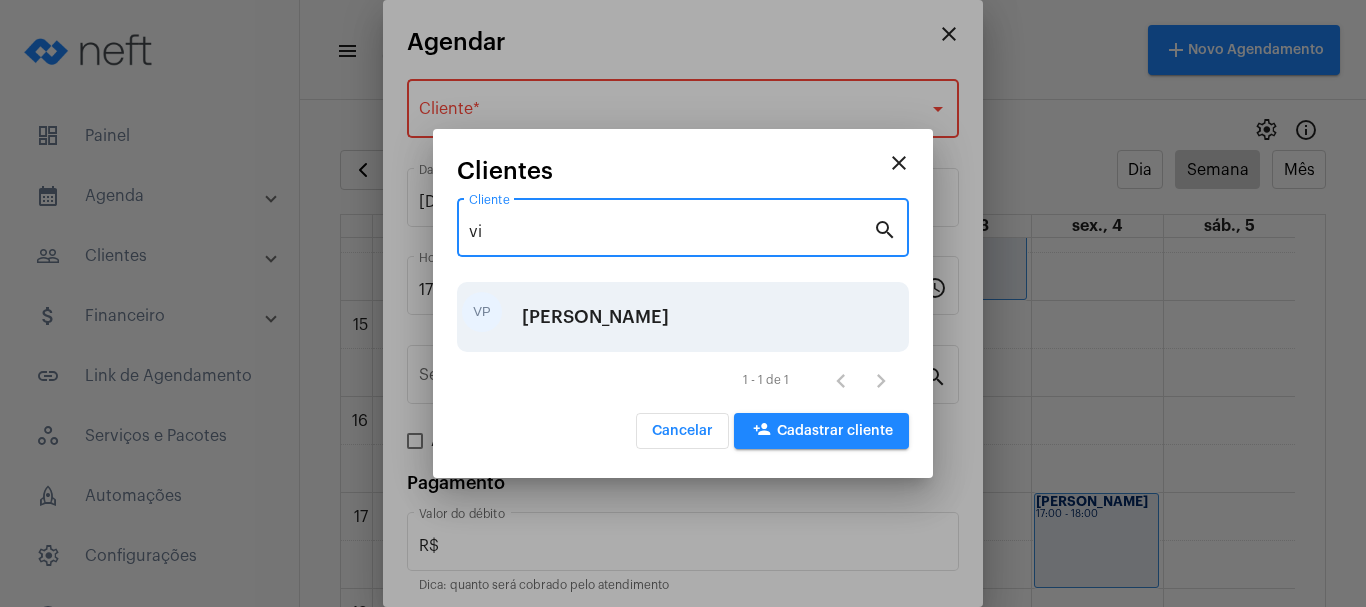 type on "vi" 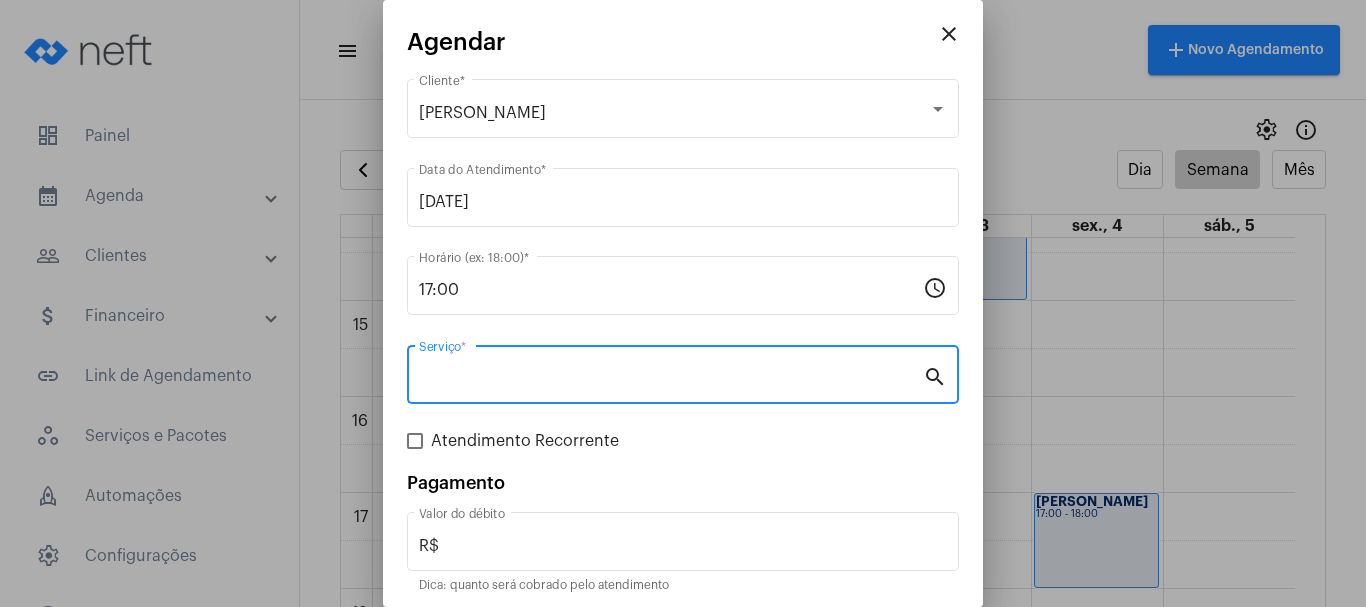 click on "Serviço  *" at bounding box center [671, 379] 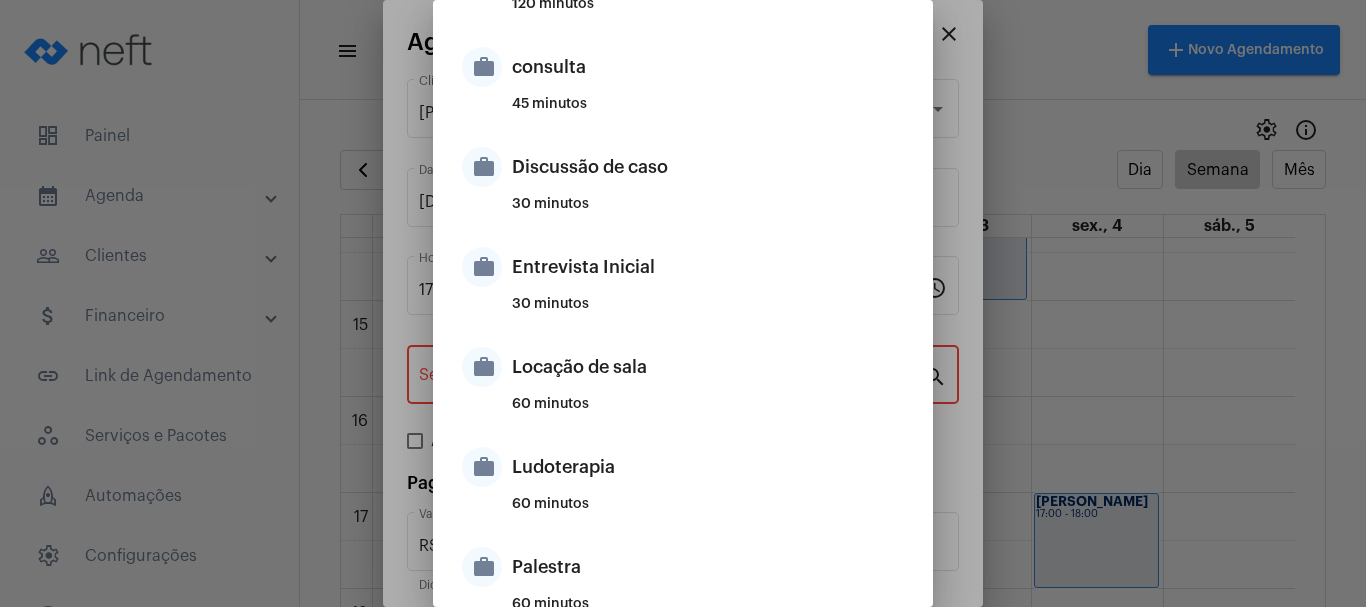 scroll, scrollTop: 600, scrollLeft: 0, axis: vertical 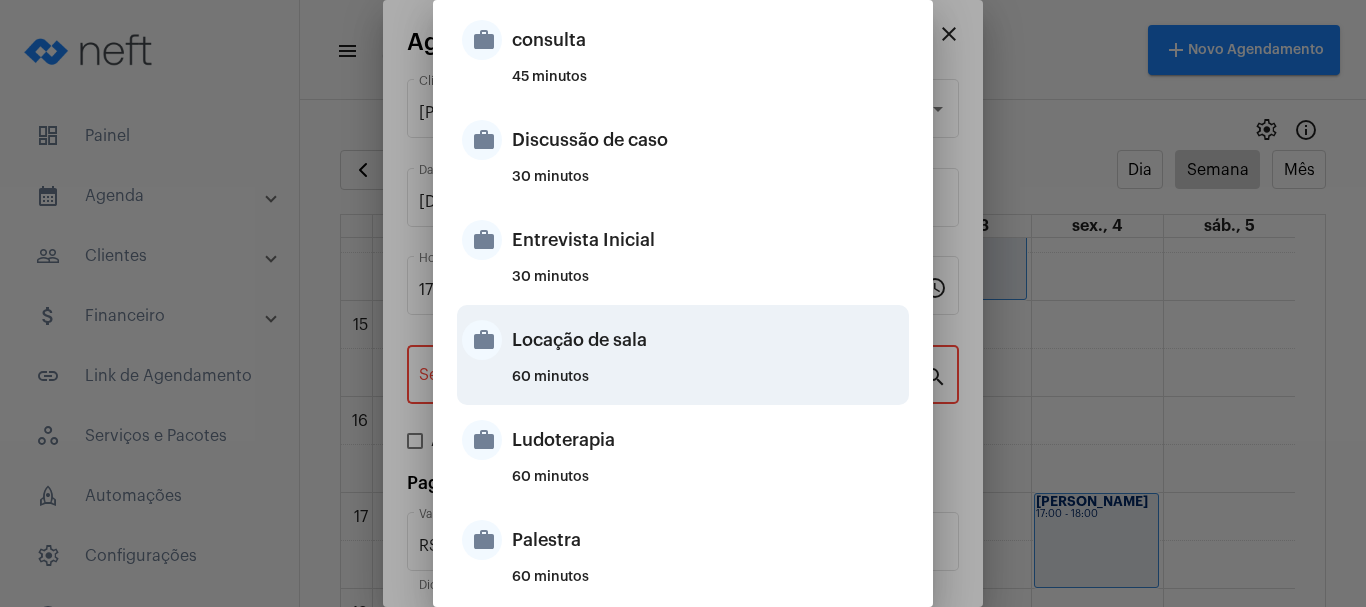 click on "Locação de sala" at bounding box center (708, 340) 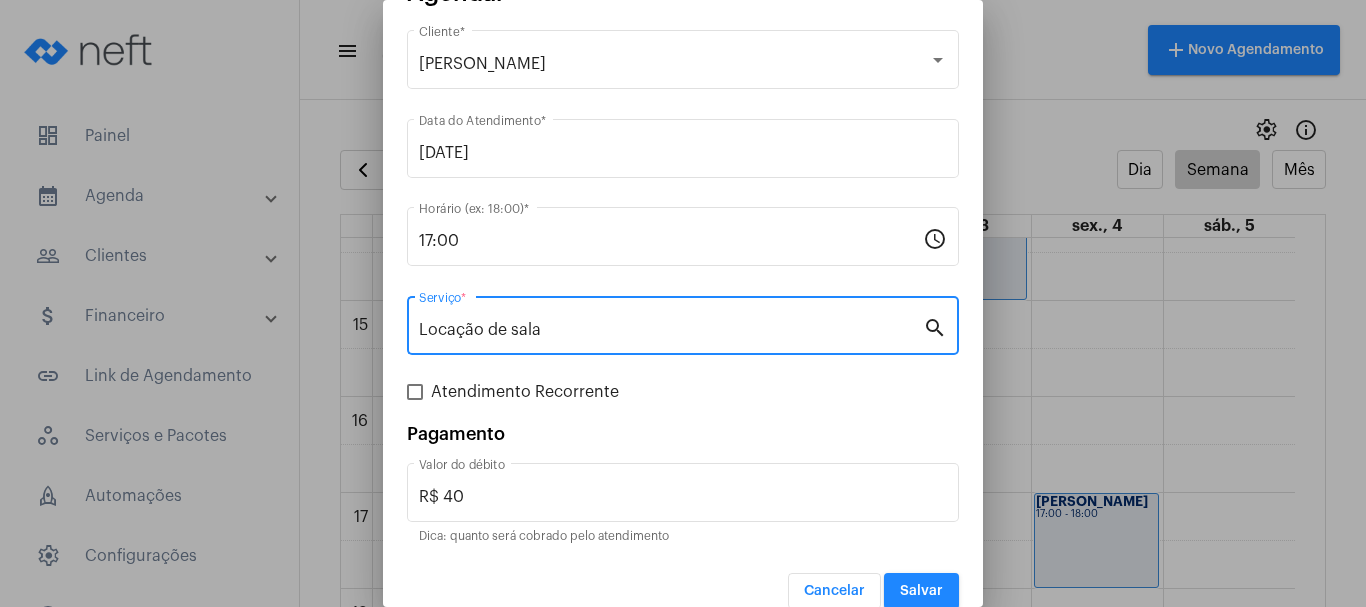 scroll, scrollTop: 75, scrollLeft: 0, axis: vertical 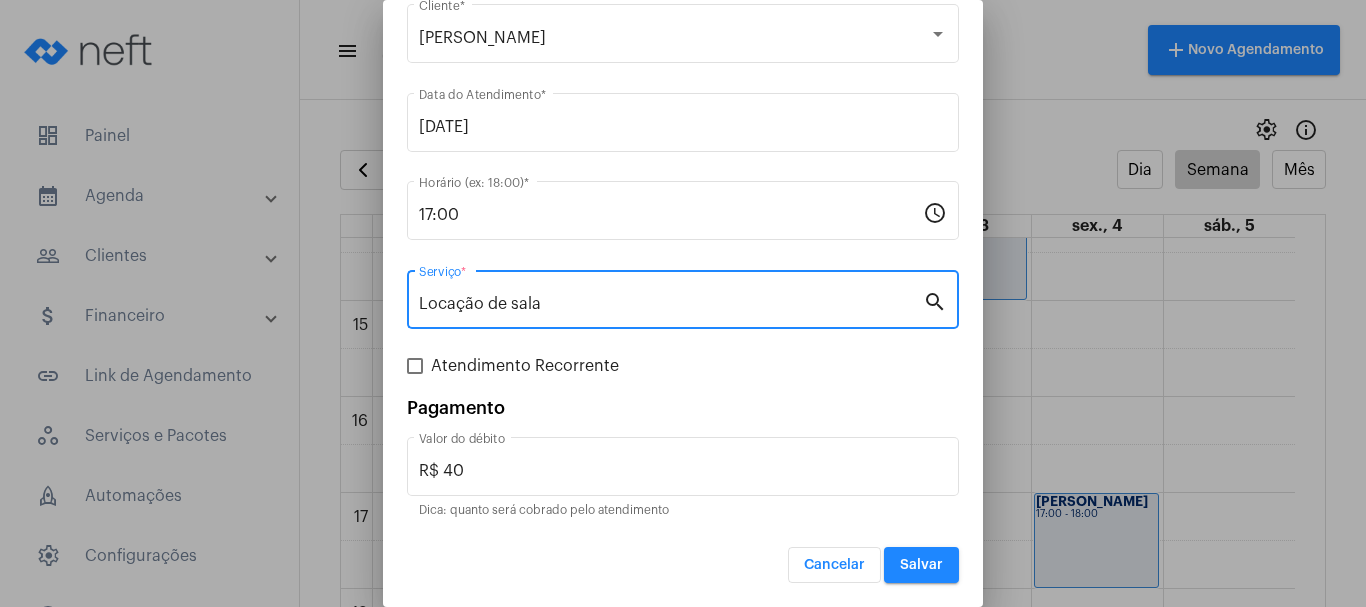 click on "Salvar" at bounding box center [921, 565] 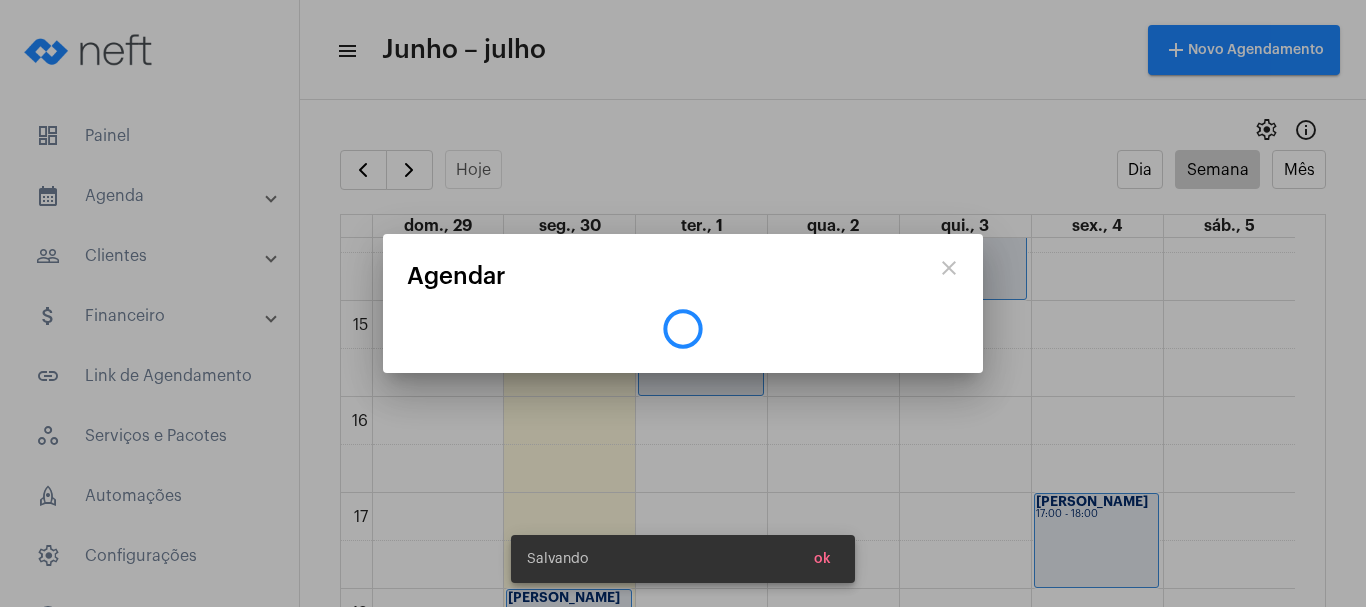 scroll, scrollTop: 0, scrollLeft: 0, axis: both 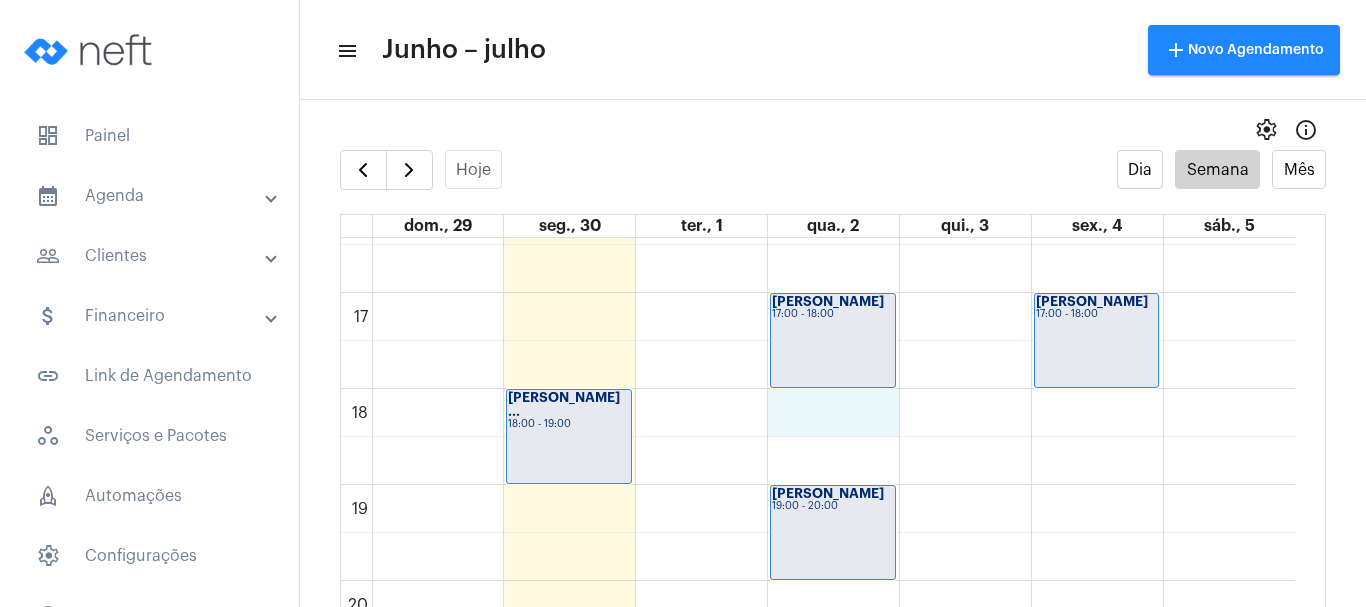 click on "00 01 02 03 04 05 06 07 08 09 10 11 12 13 14 15 16 17 18 19 20 21 22 23
[PERSON_NAME] ...
18:00 - 19:00
[PERSON_NAME]
09:00 - 10:00
[PERSON_NAME]
15:00 - 16:00
Viviane psico
08:00 - 09:00
[PERSON_NAME]...
10:00 - 11:00
[PERSON_NAME]...
11:00 - 12:00
Viviane psico
12:00 - 13:00
Viviane psico
13:00 - 14:00
Viviane psico
17:00 - 18:00
Sofya de [PERSON_NAME]
19:00 - 20:00" 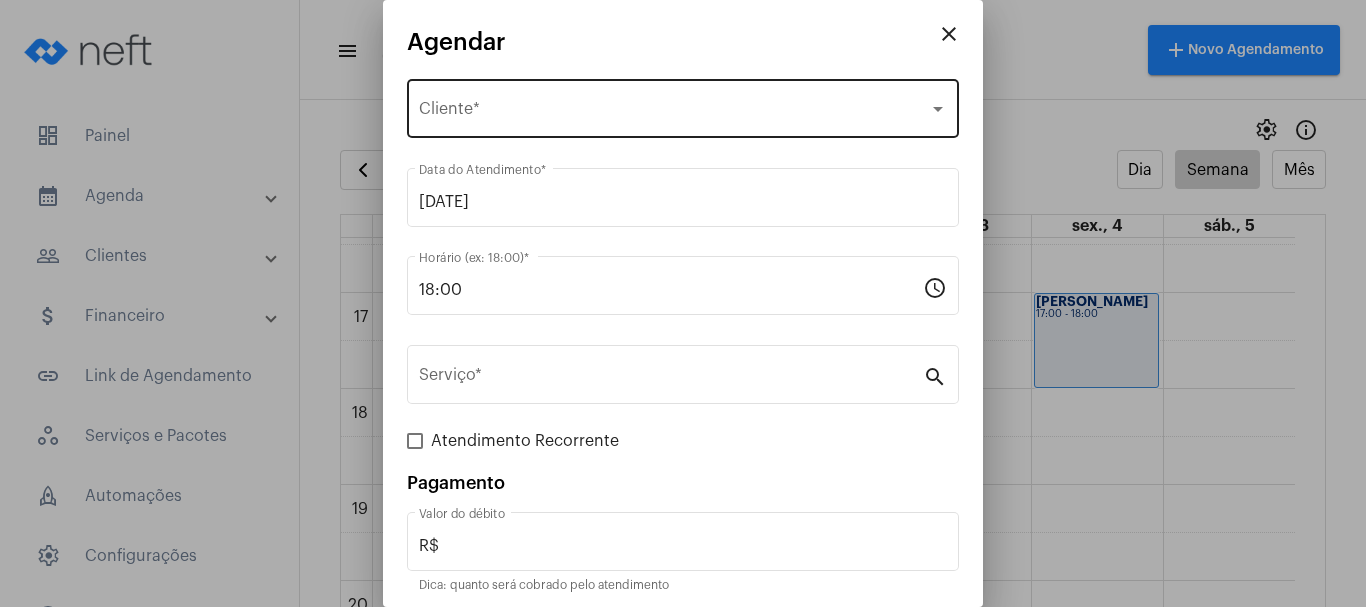 click on "Selecione o Cliente Cliente  *" at bounding box center (683, 106) 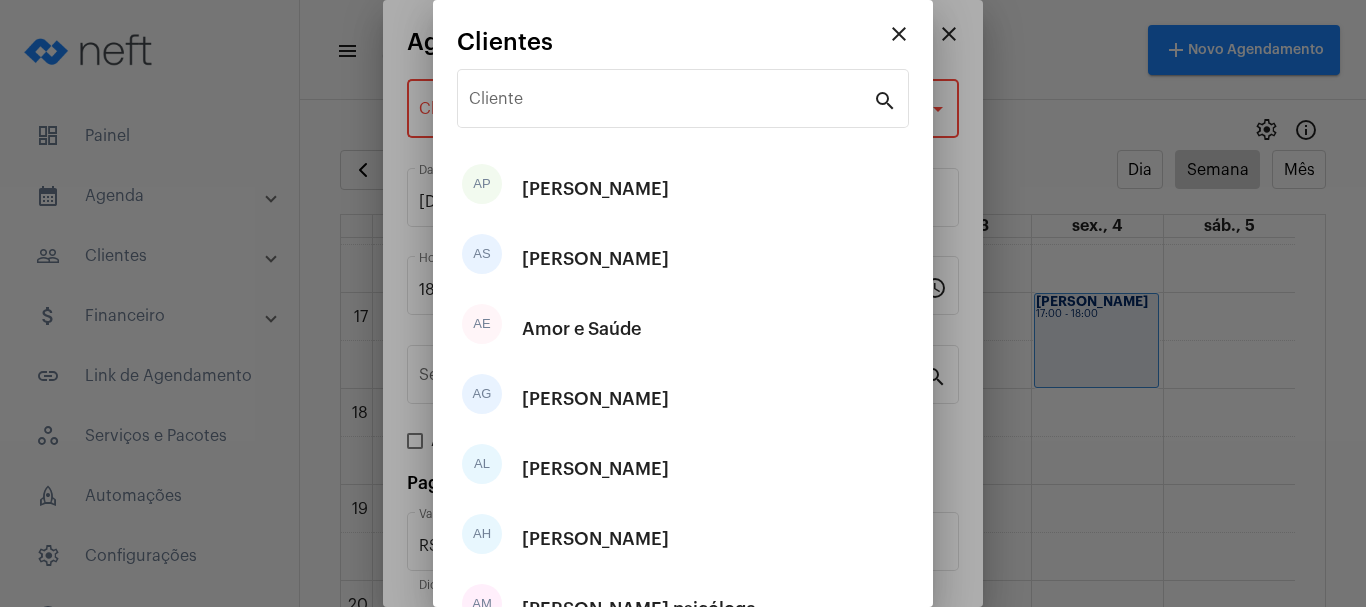 click on "Cliente search" at bounding box center (683, 96) 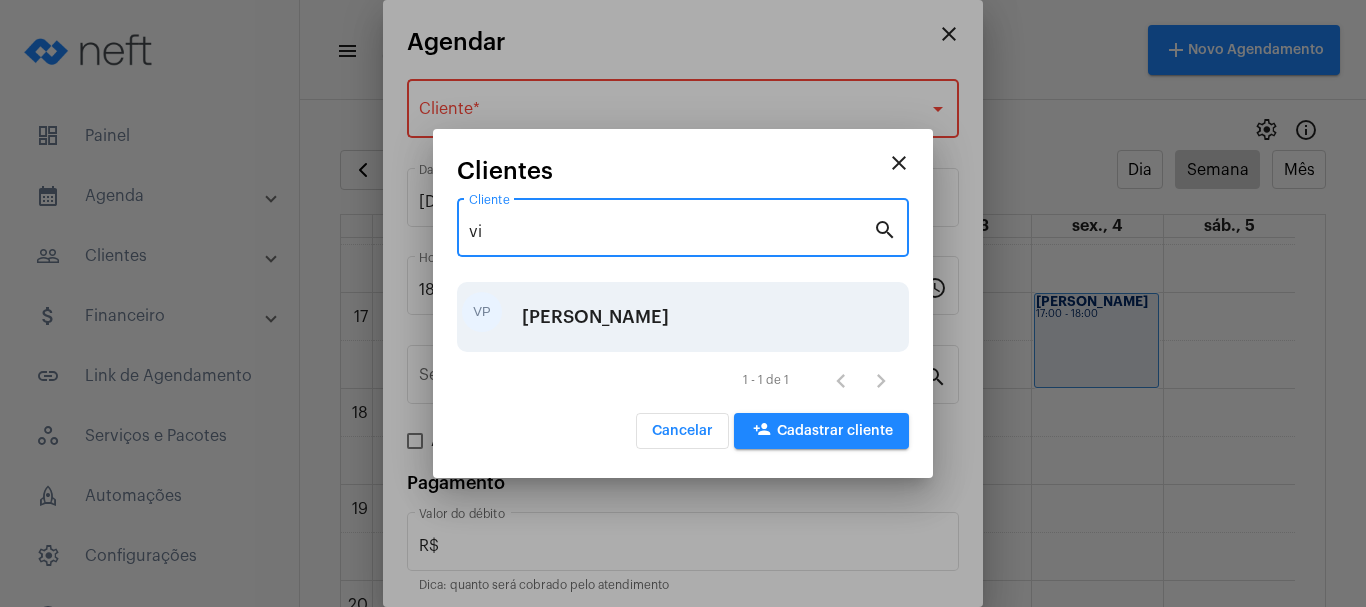 type on "vi" 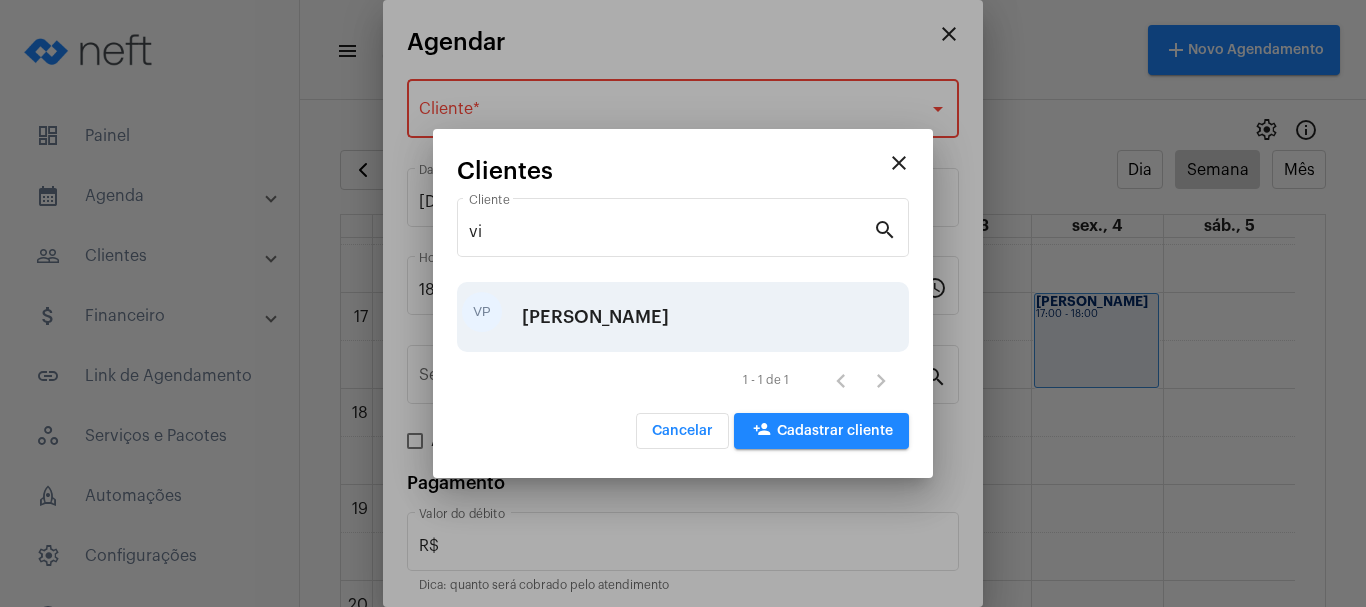 click on "[PERSON_NAME]" at bounding box center (595, 317) 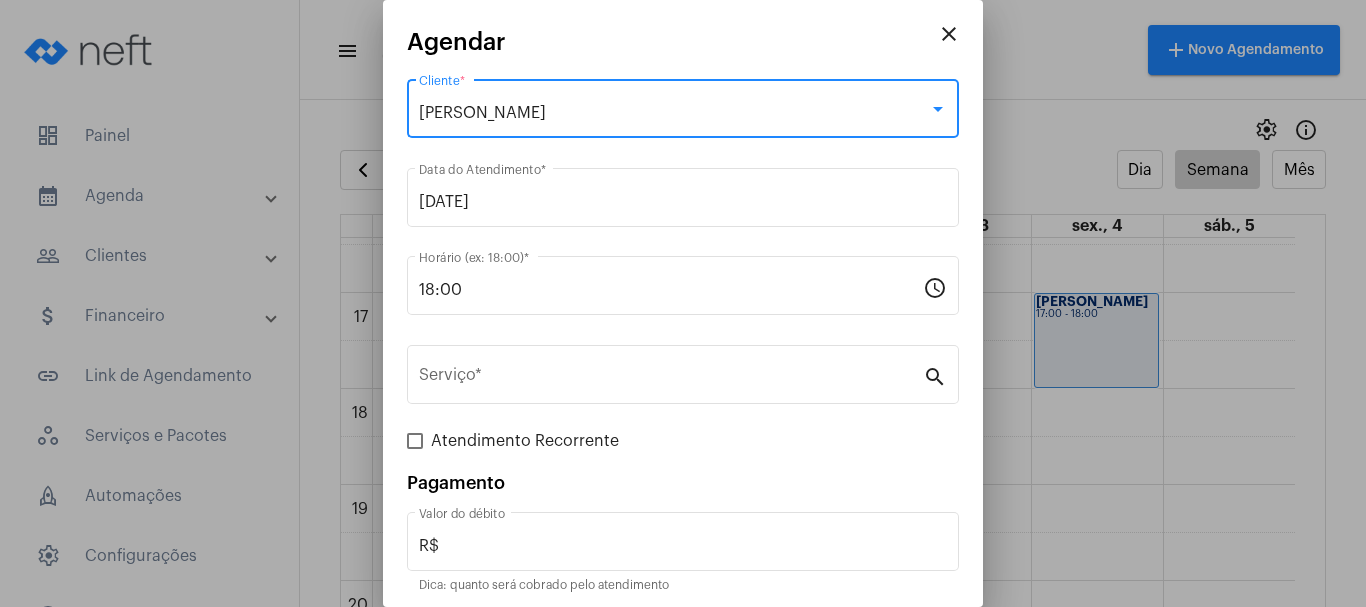 scroll, scrollTop: 75, scrollLeft: 0, axis: vertical 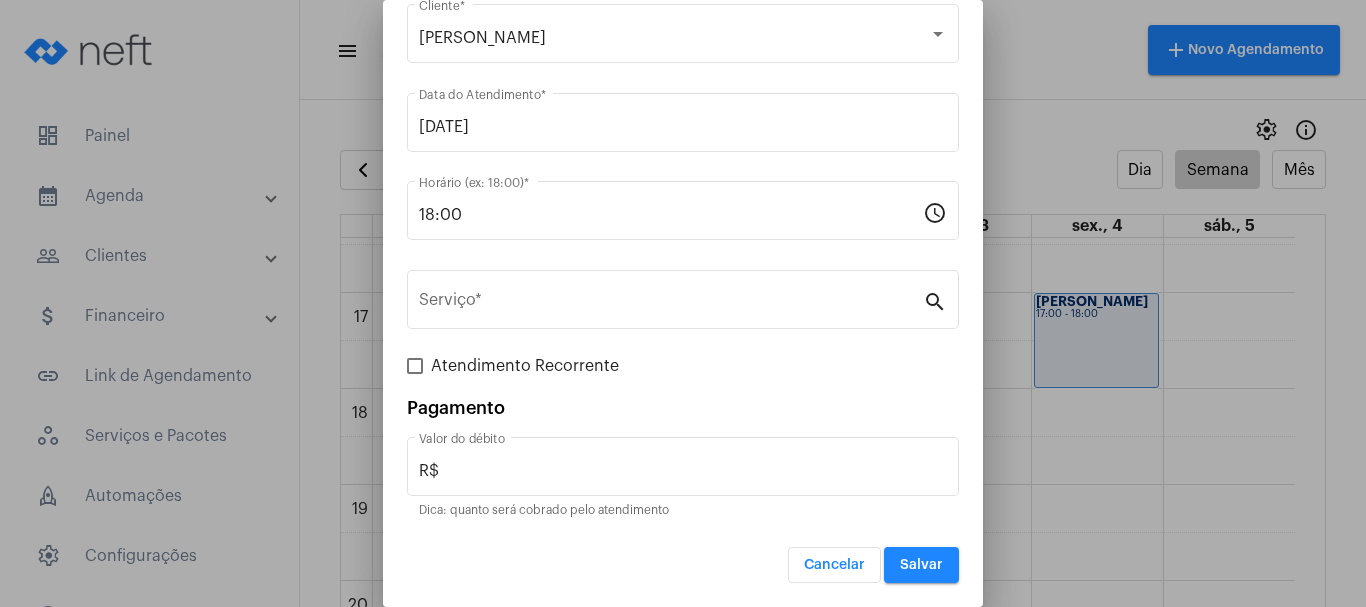 click on "Serviço  *" at bounding box center (671, 297) 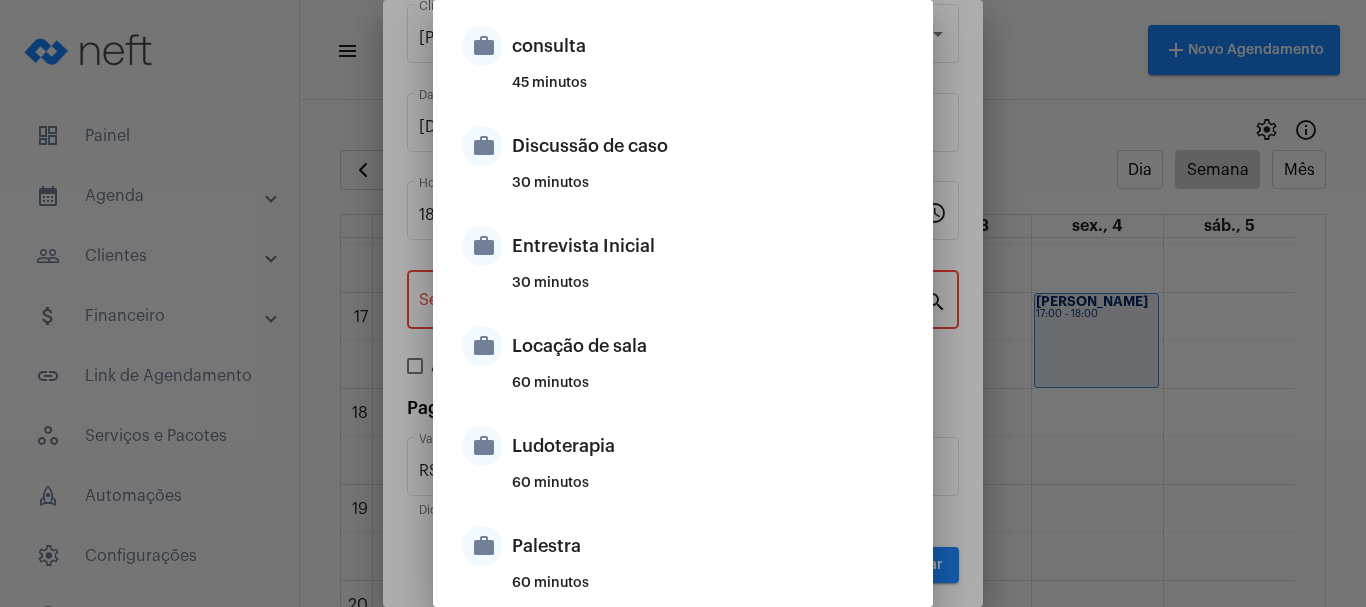 scroll, scrollTop: 600, scrollLeft: 0, axis: vertical 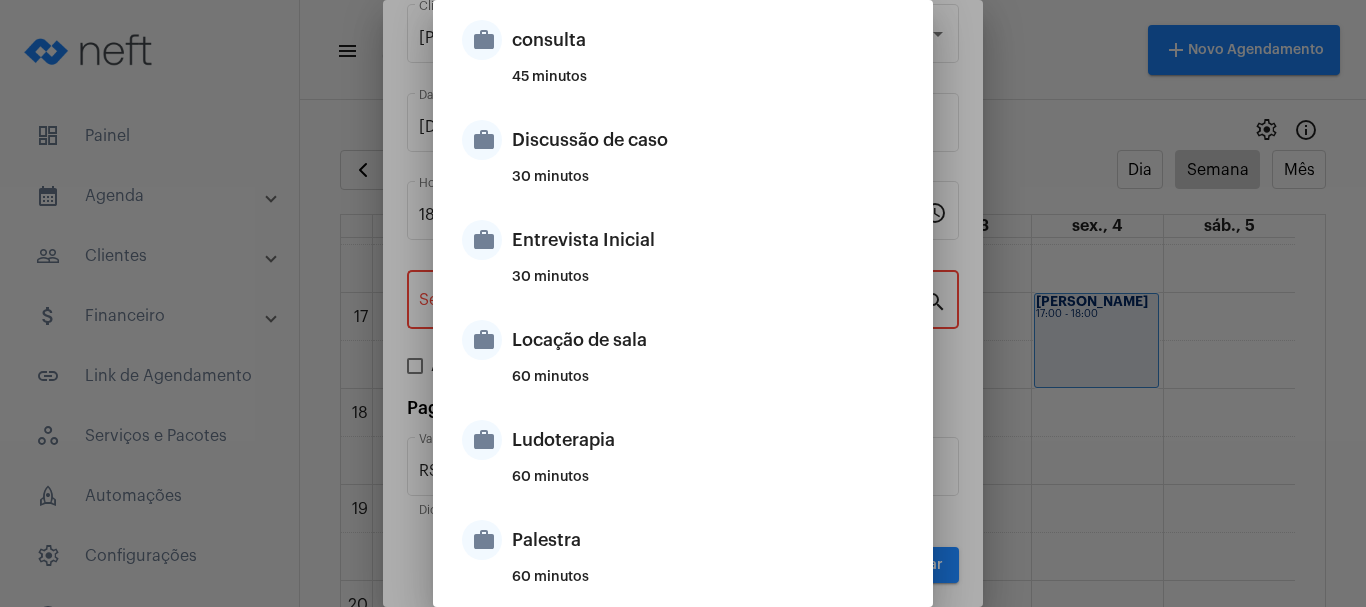 click on "Locação de sala" at bounding box center [708, 340] 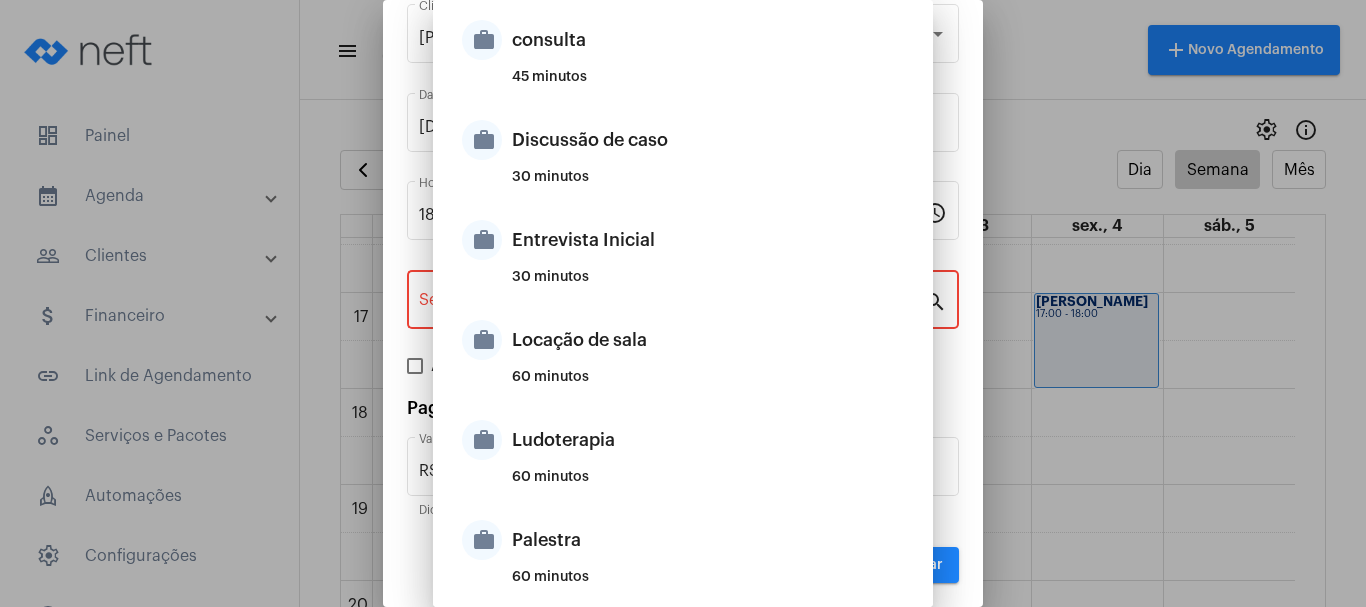 type on "Locação de sala" 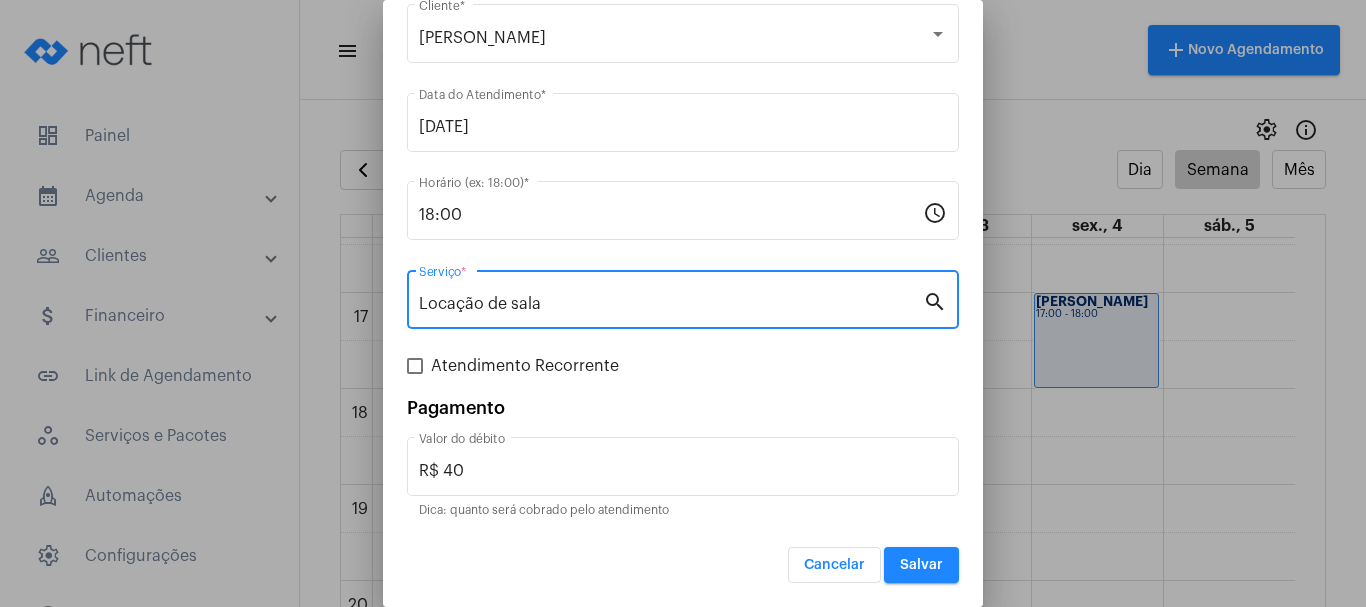 click on "Salvar" at bounding box center (921, 565) 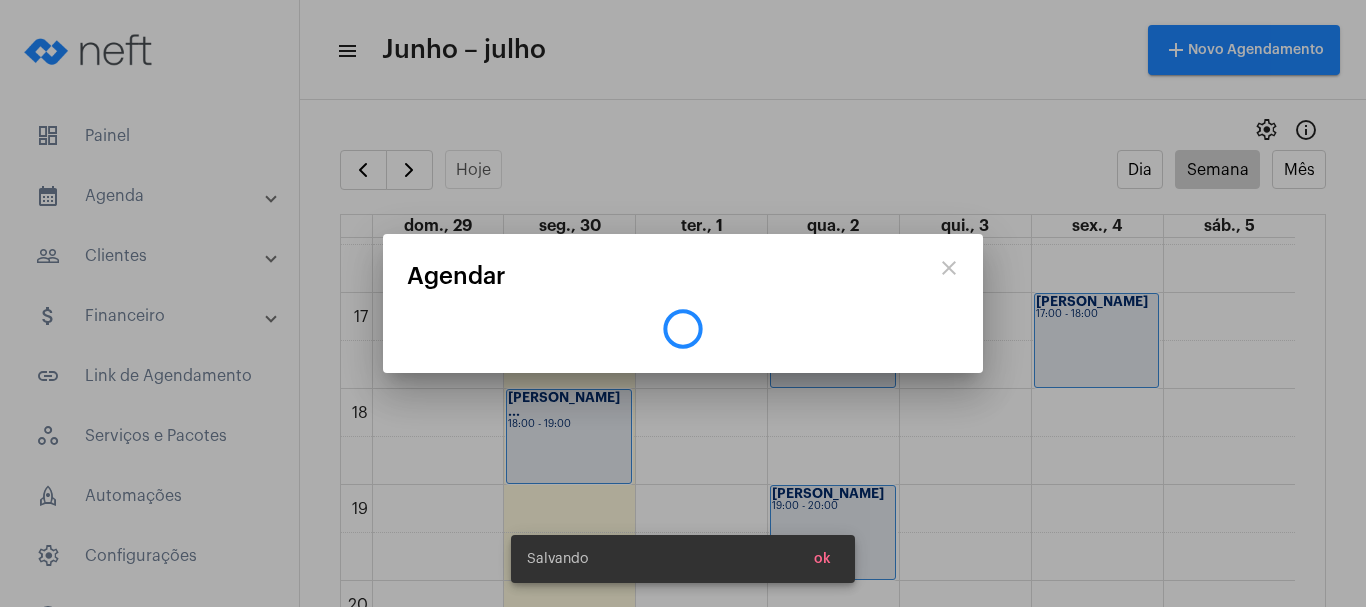 scroll, scrollTop: 0, scrollLeft: 0, axis: both 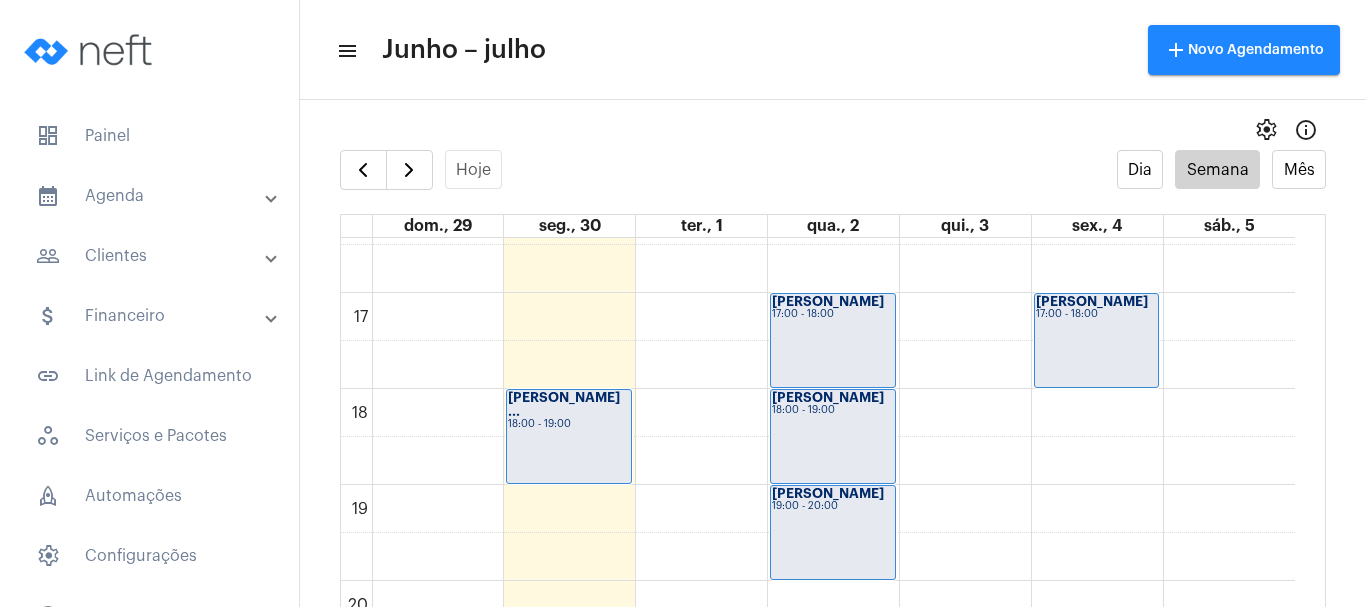 click on "00 01 02 03 04 05 06 07 08 09 10 11 12 13 14 15 16 17 18 19 20 21 22 23
[PERSON_NAME] ...
18:00 - 19:00
[PERSON_NAME]
09:00 - 10:00
[PERSON_NAME]
15:00 - 16:00
Viviane psico
08:00 - 09:00
[PERSON_NAME]...
10:00 - 11:00
[PERSON_NAME]...
11:00 - 12:00
Viviane psico
12:00 - 13:00
Viviane psico
13:00 - 14:00
Viviane psico
17:00 - 18:00
[PERSON_NAME] psico
18:00 - 19:00" 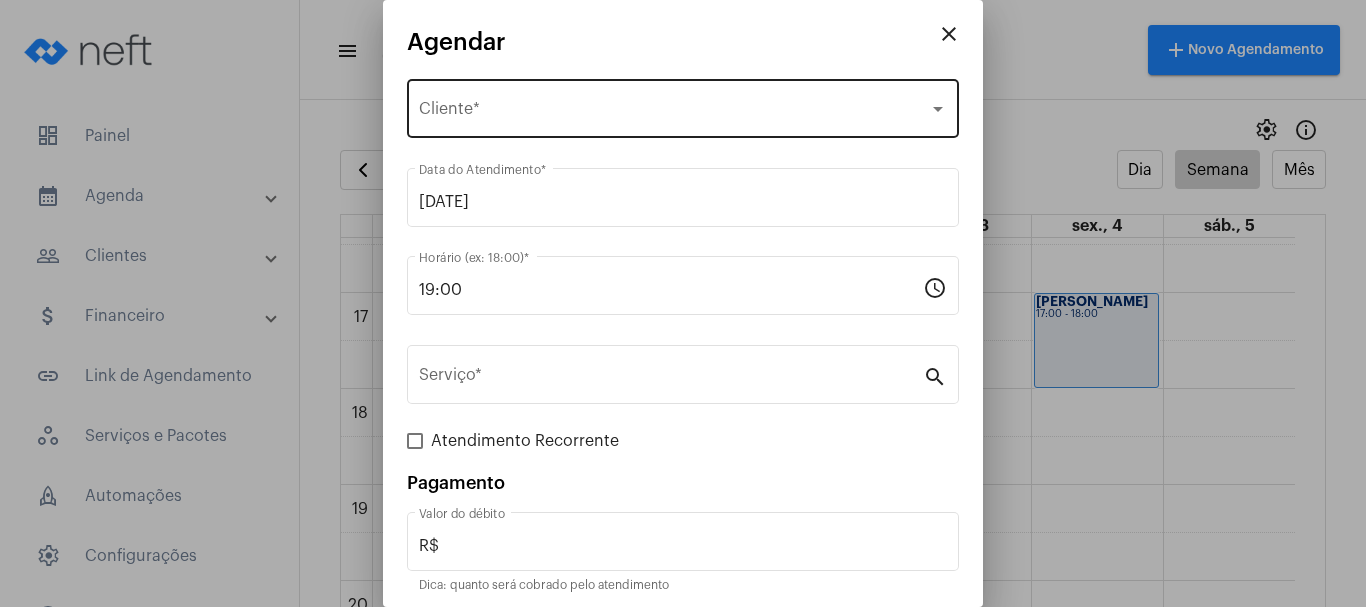 click on "Selecione o Cliente Cliente  *" at bounding box center (683, 106) 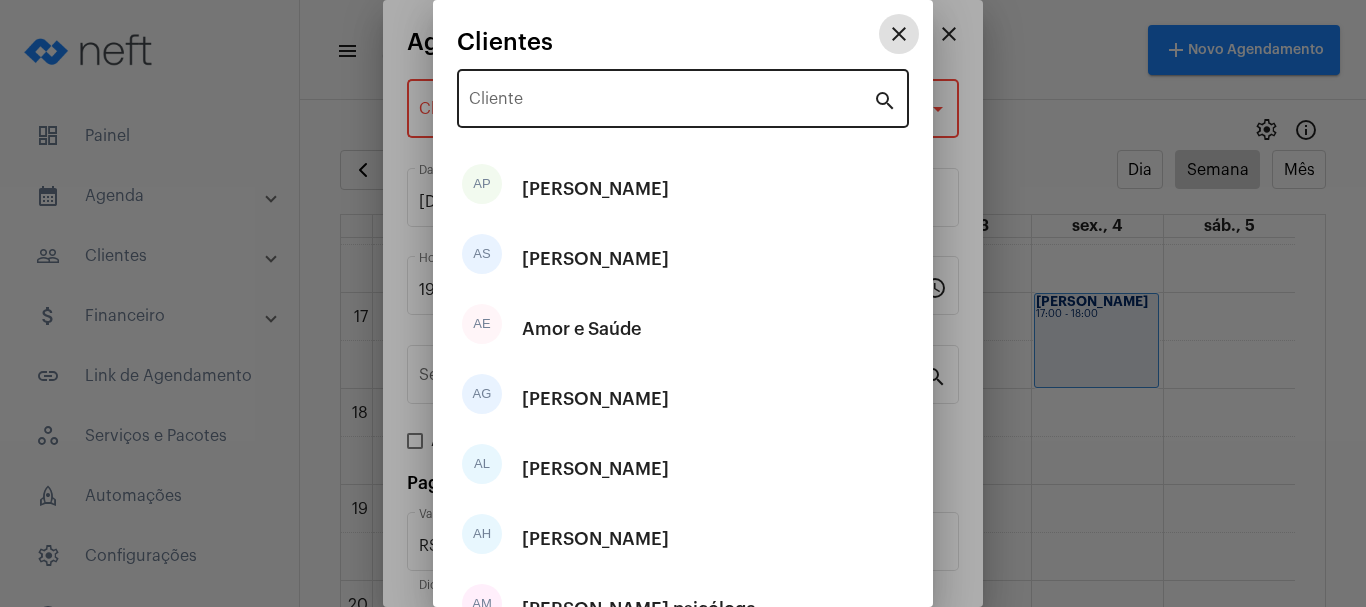 click on "Cliente" at bounding box center [671, 103] 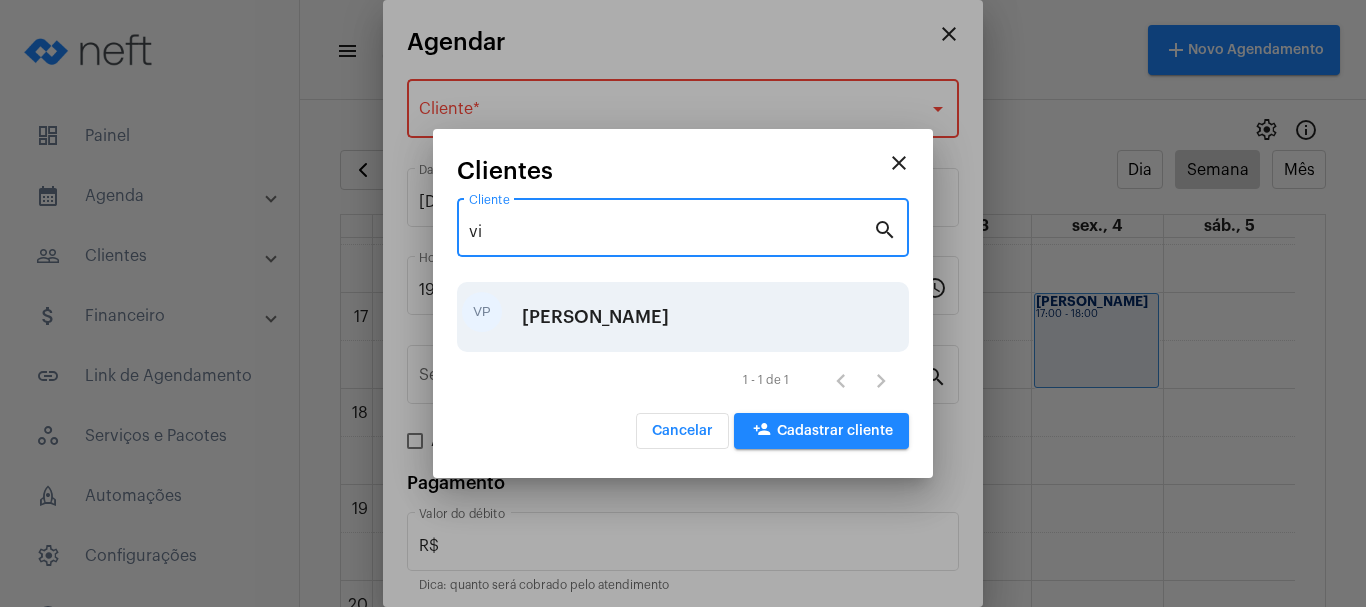type on "vi" 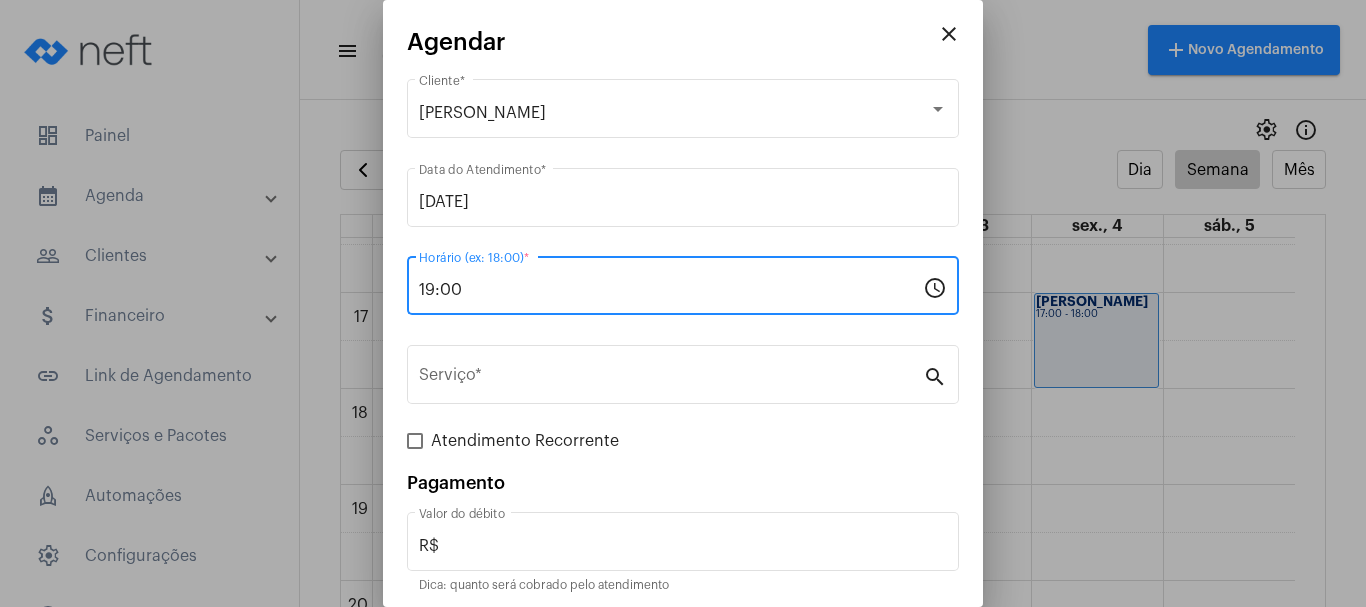 drag, startPoint x: 465, startPoint y: 291, endPoint x: 443, endPoint y: 295, distance: 22.36068 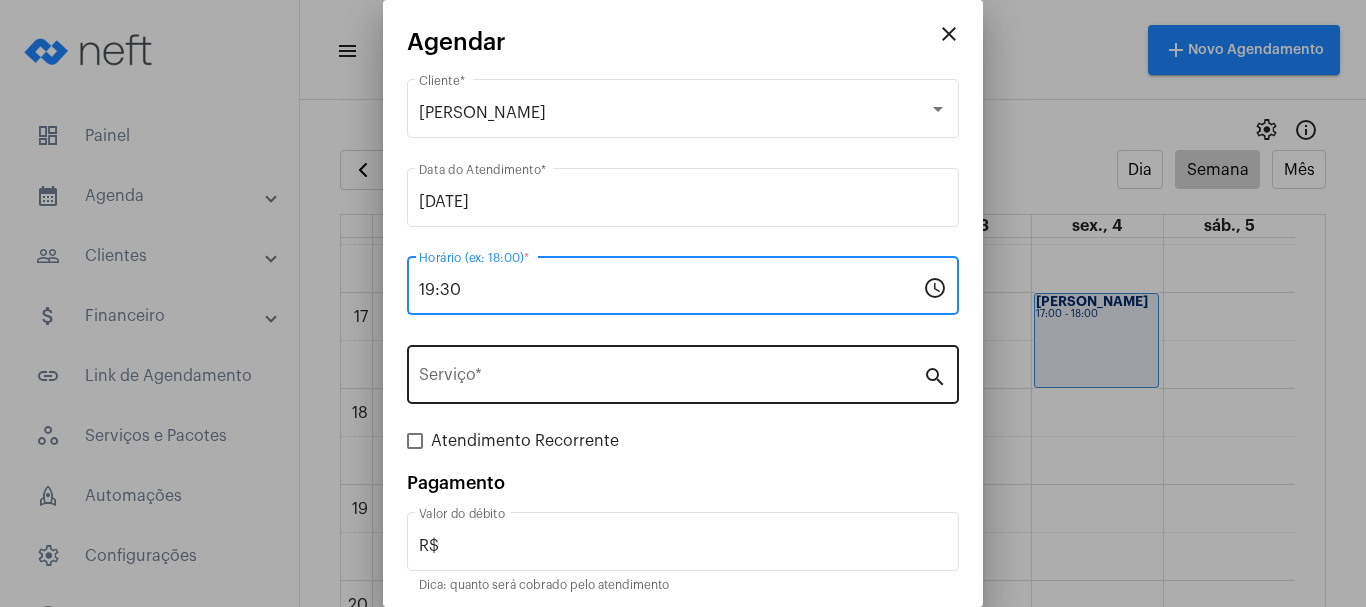 type on "19:30" 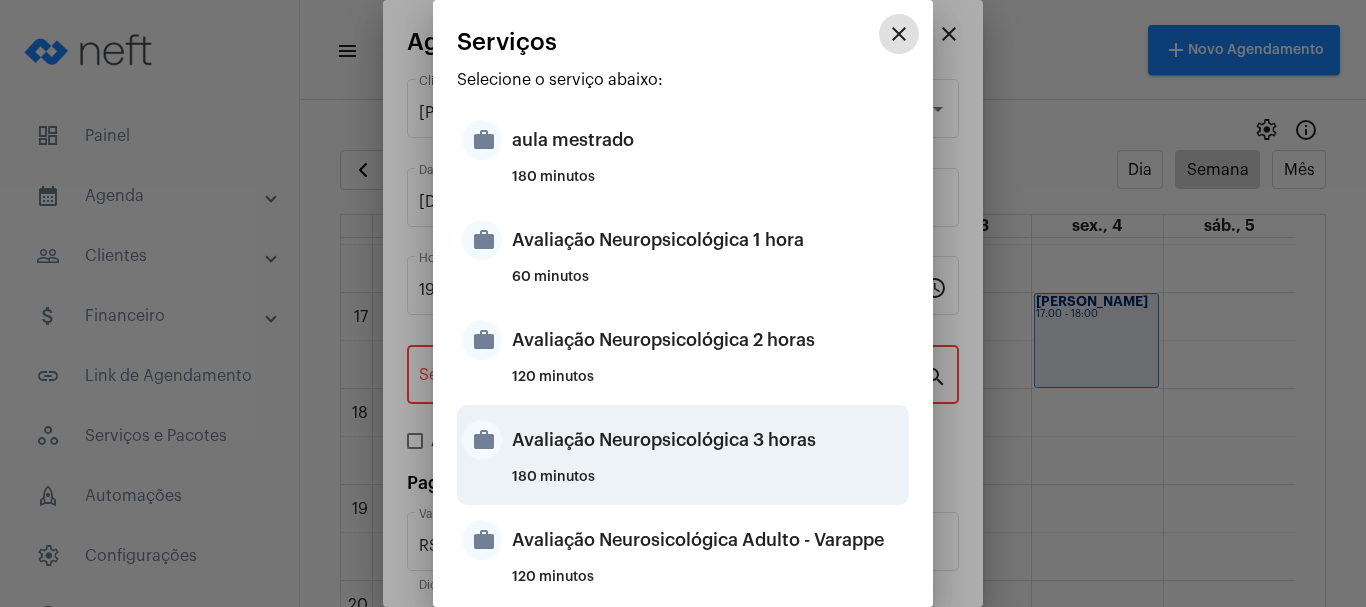 scroll, scrollTop: 500, scrollLeft: 0, axis: vertical 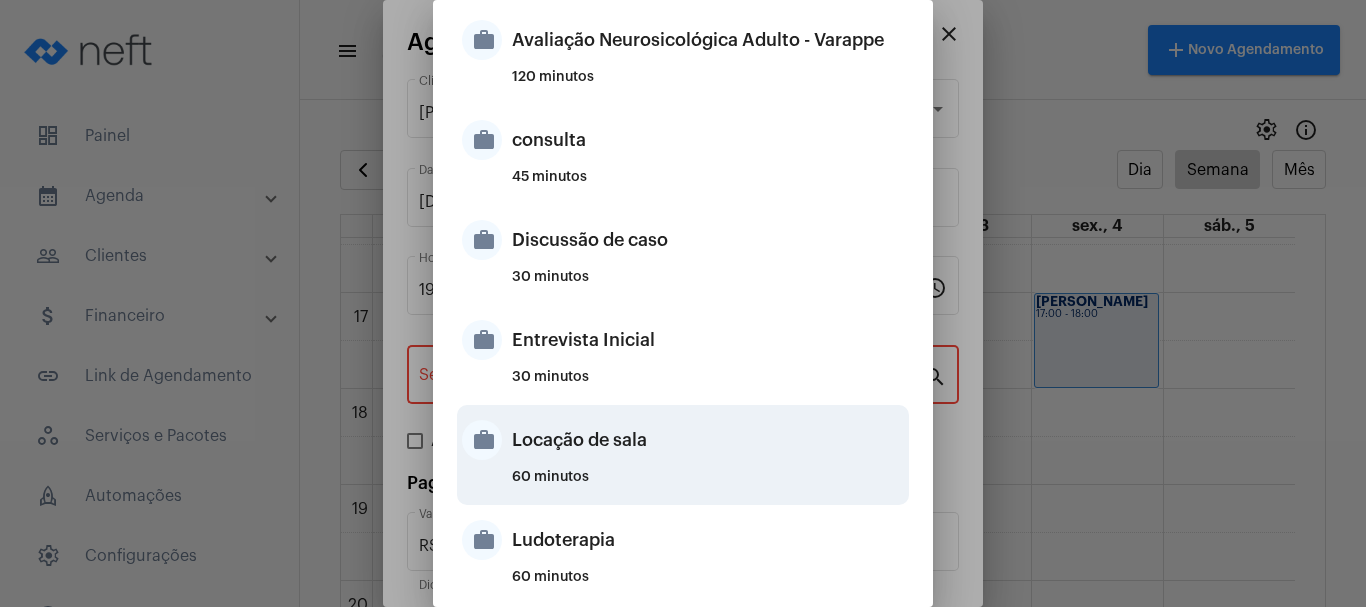click on "Locação de sala" at bounding box center [708, 440] 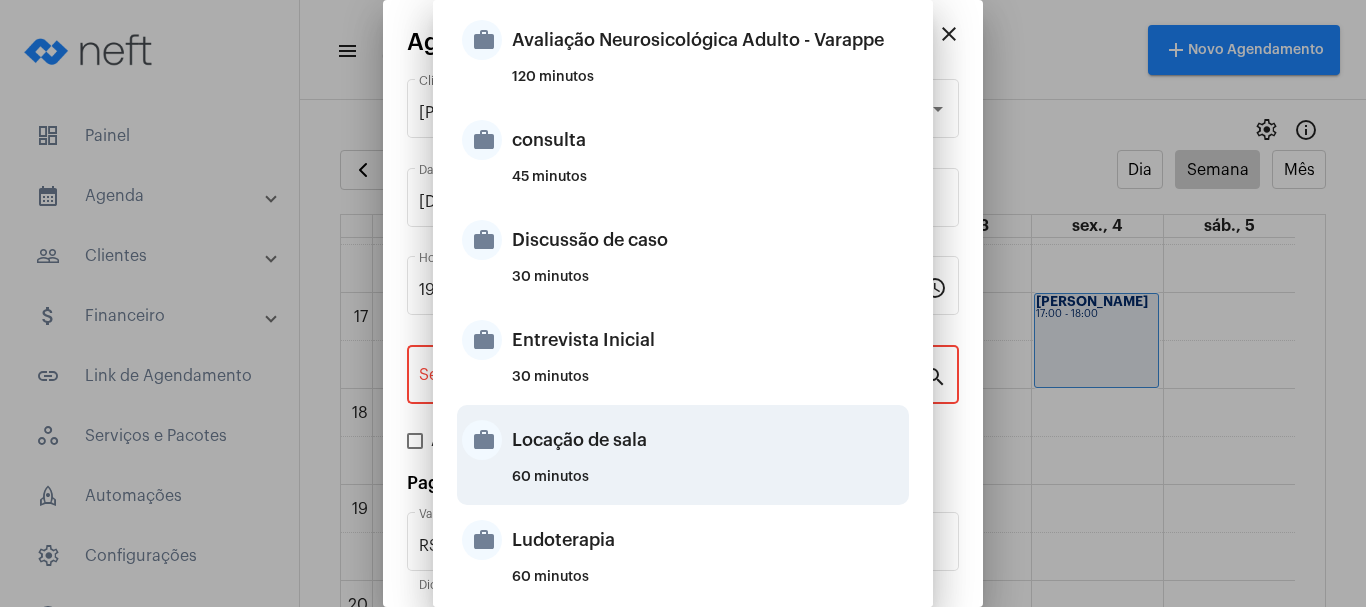 type on "Locação de sala" 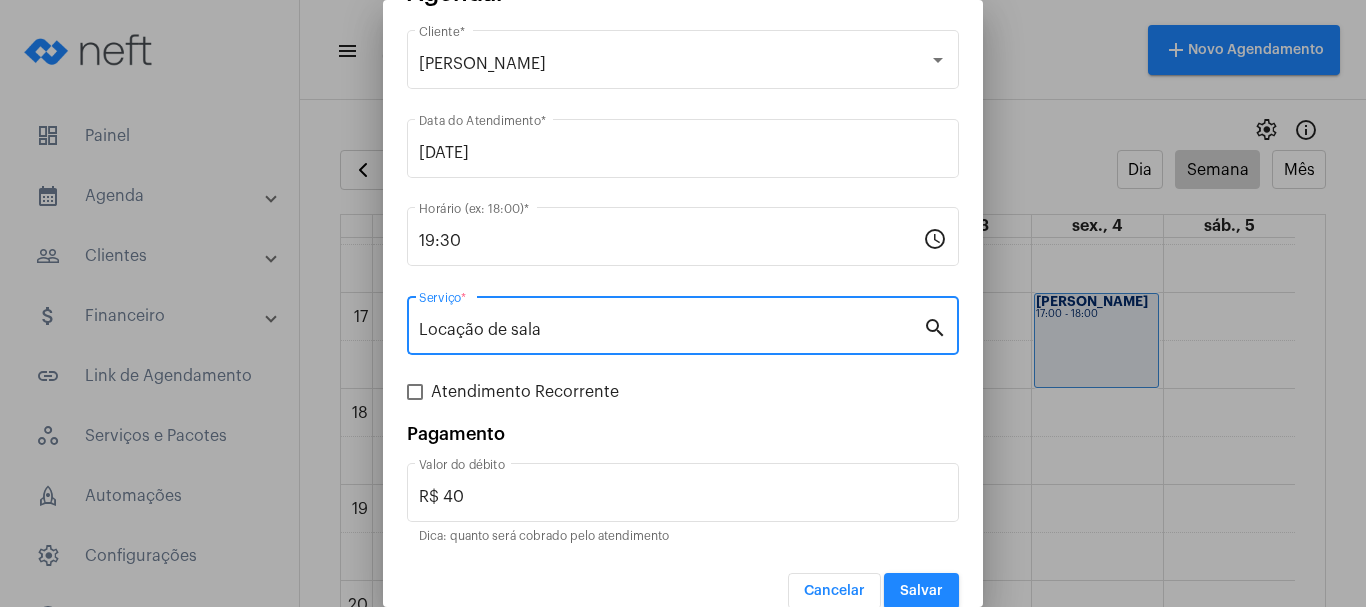 scroll, scrollTop: 75, scrollLeft: 0, axis: vertical 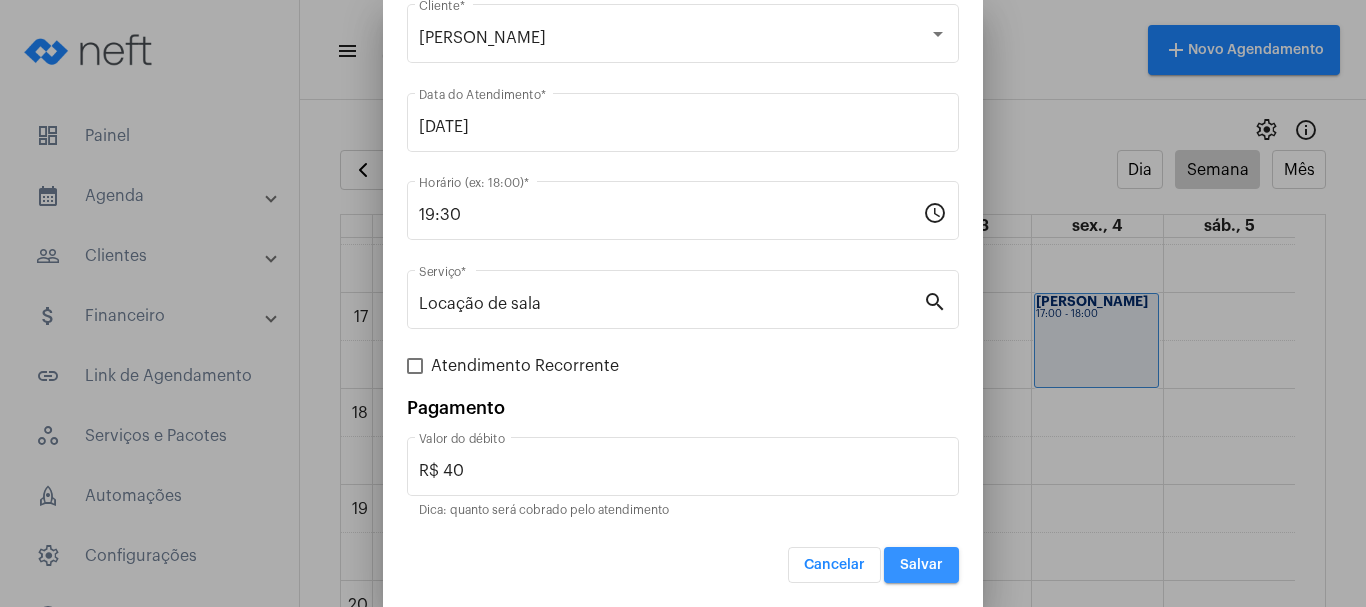 click on "Salvar" at bounding box center [921, 565] 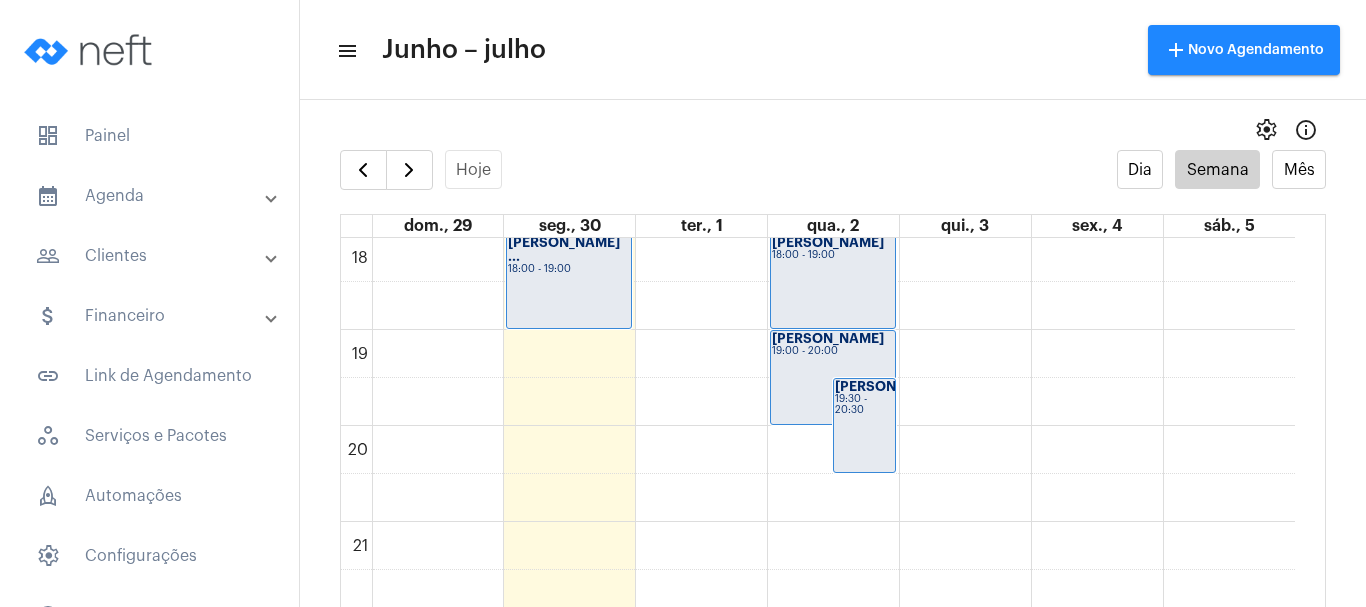scroll, scrollTop: 1777, scrollLeft: 0, axis: vertical 